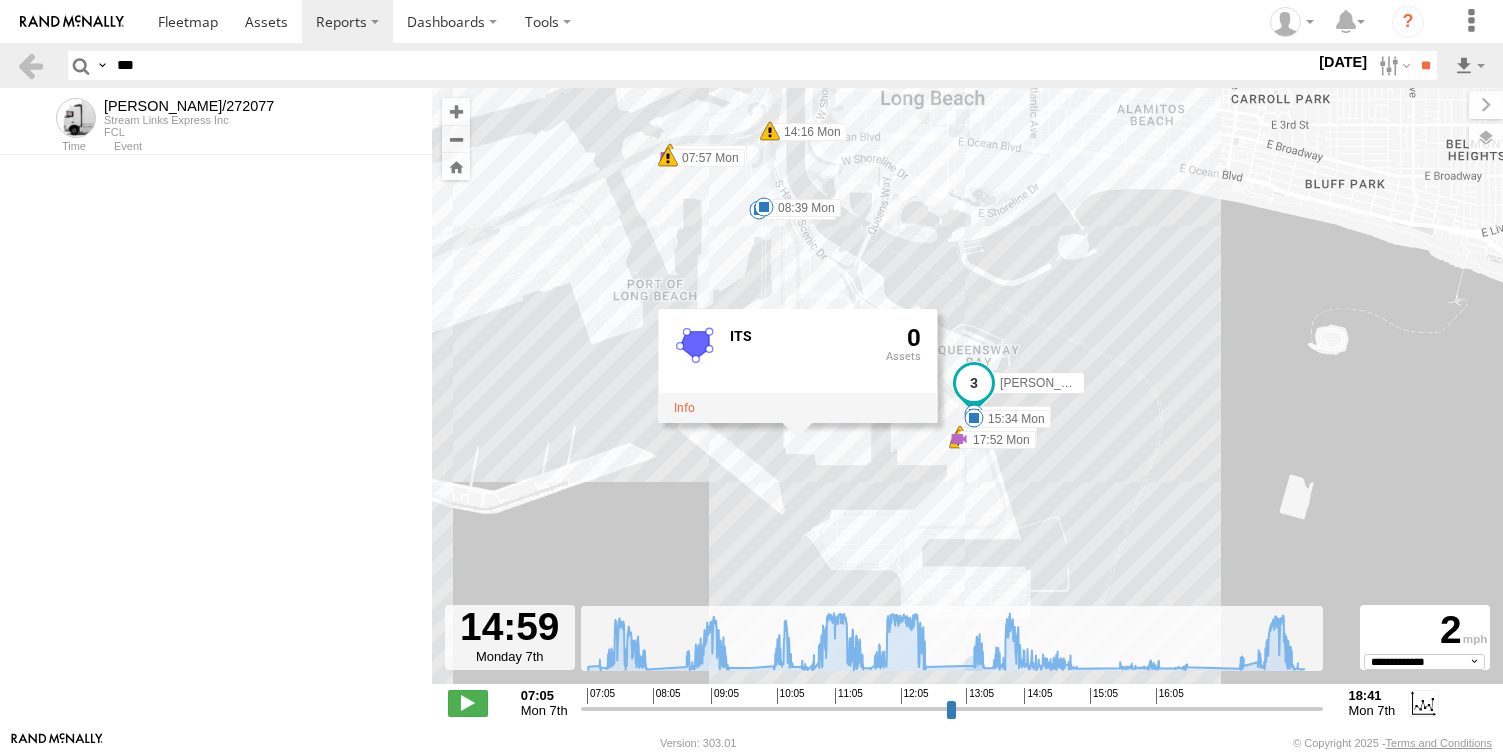 select on "**********" 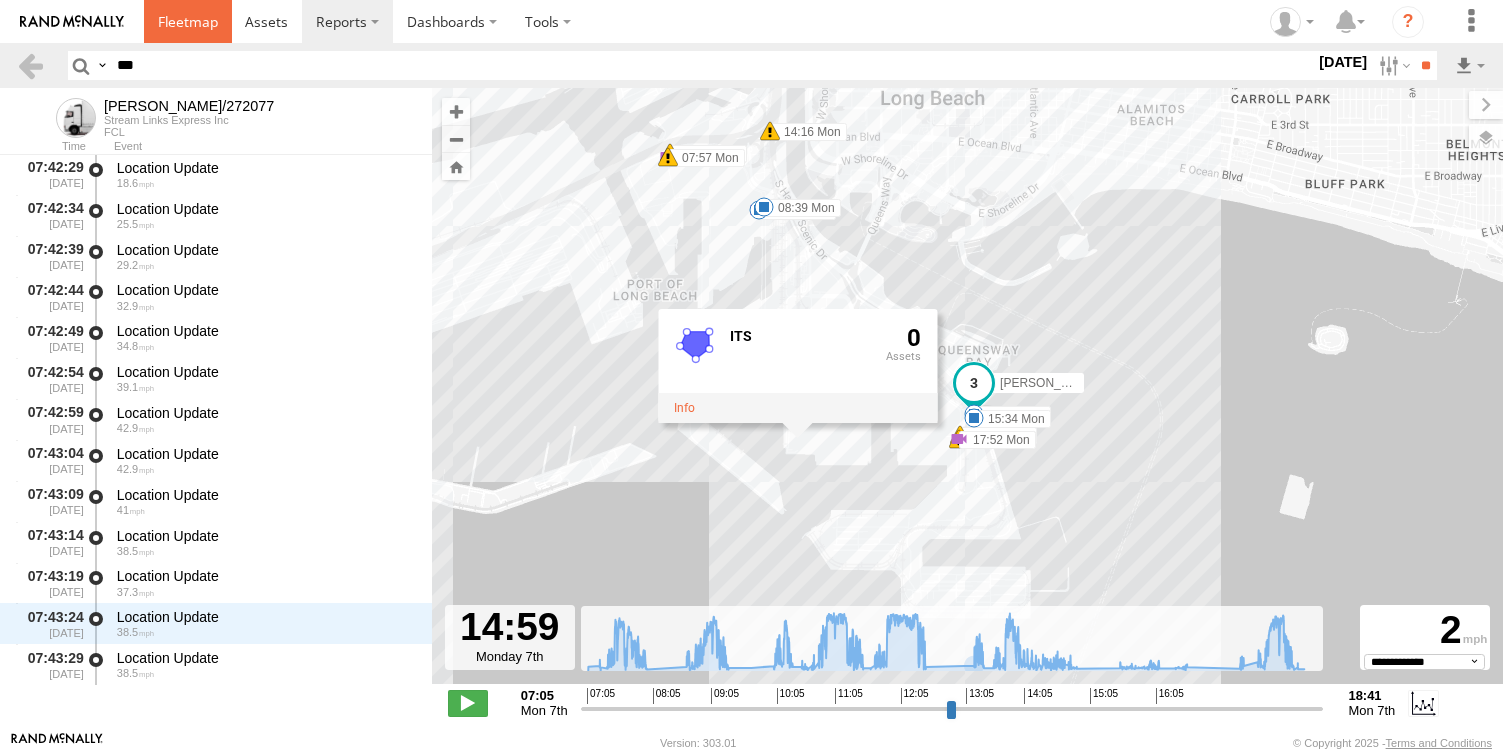 click at bounding box center (188, 21) 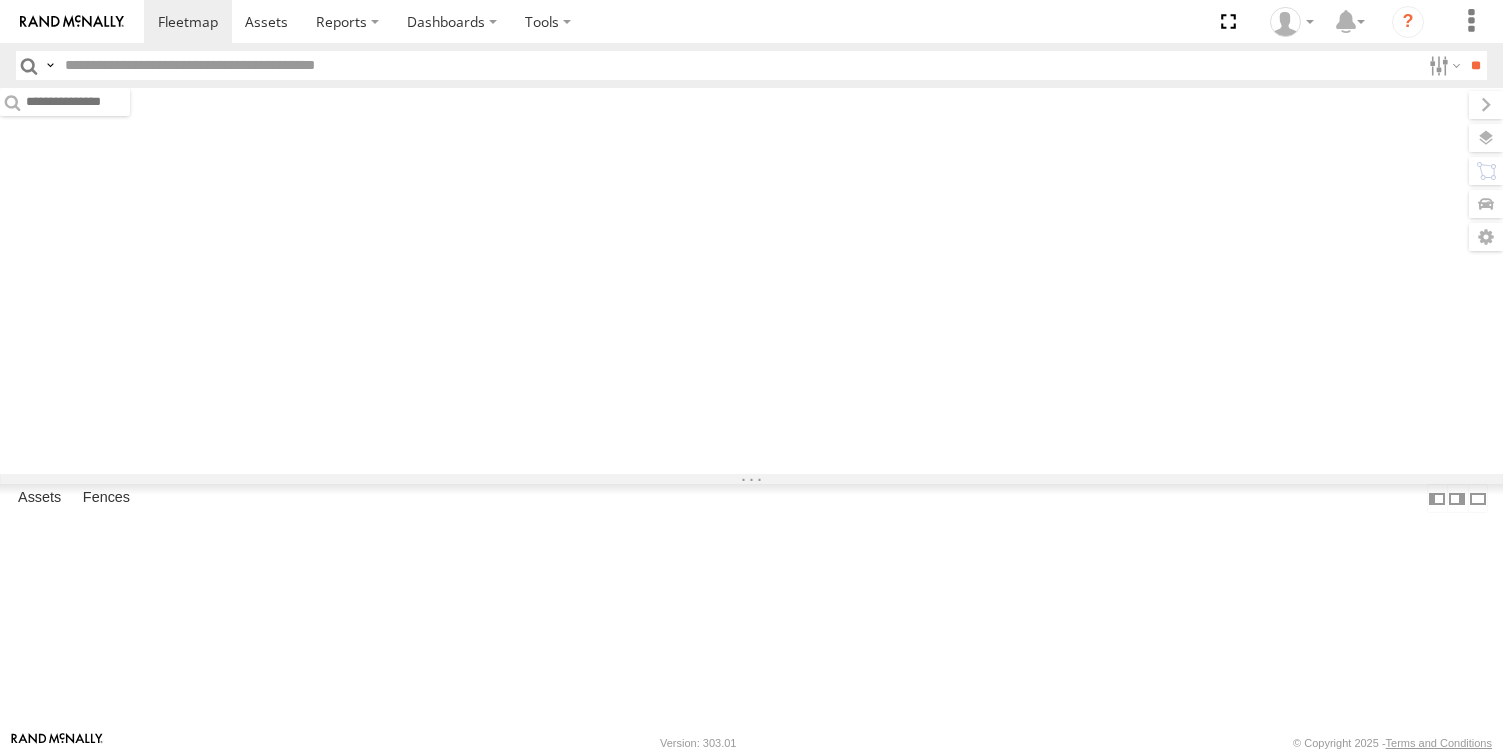 scroll, scrollTop: 0, scrollLeft: 0, axis: both 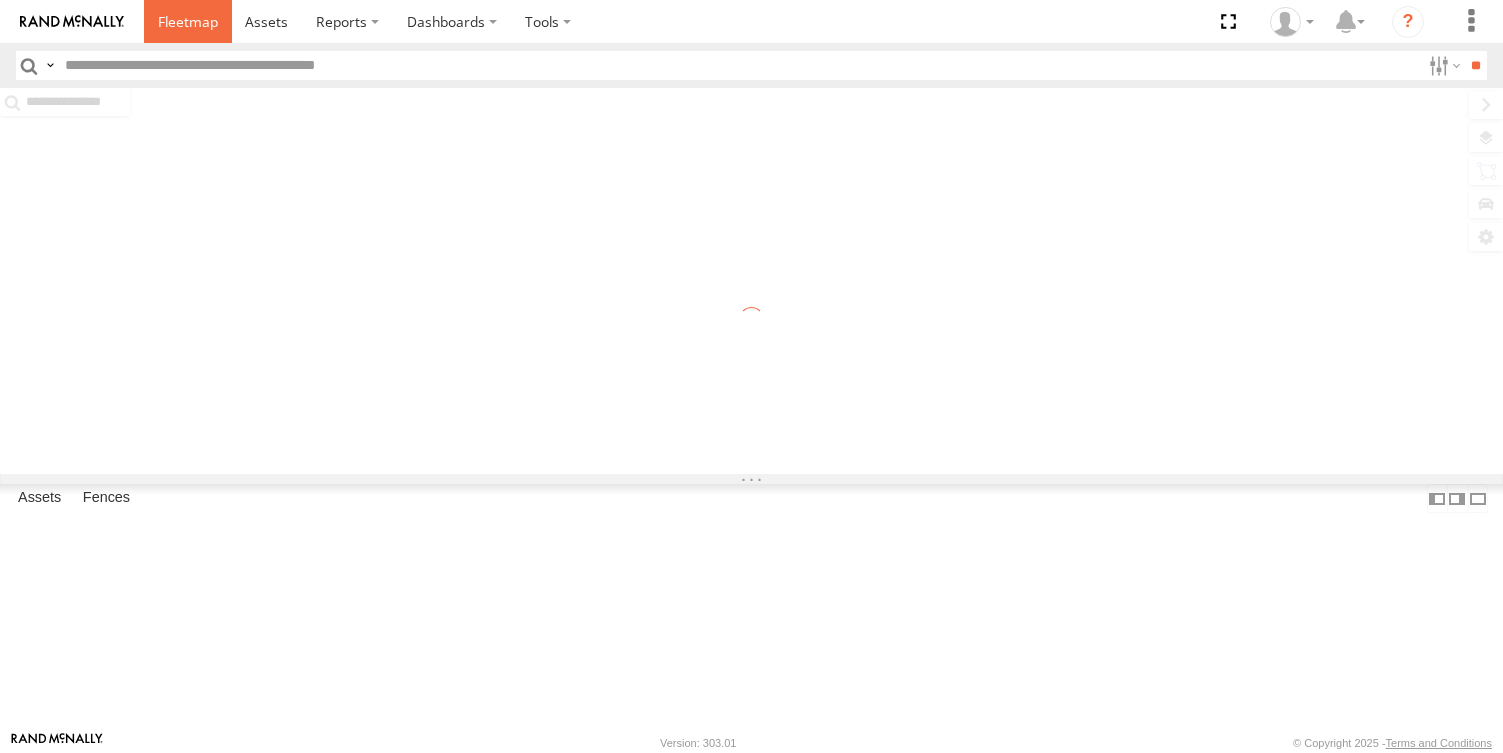 click at bounding box center (188, 21) 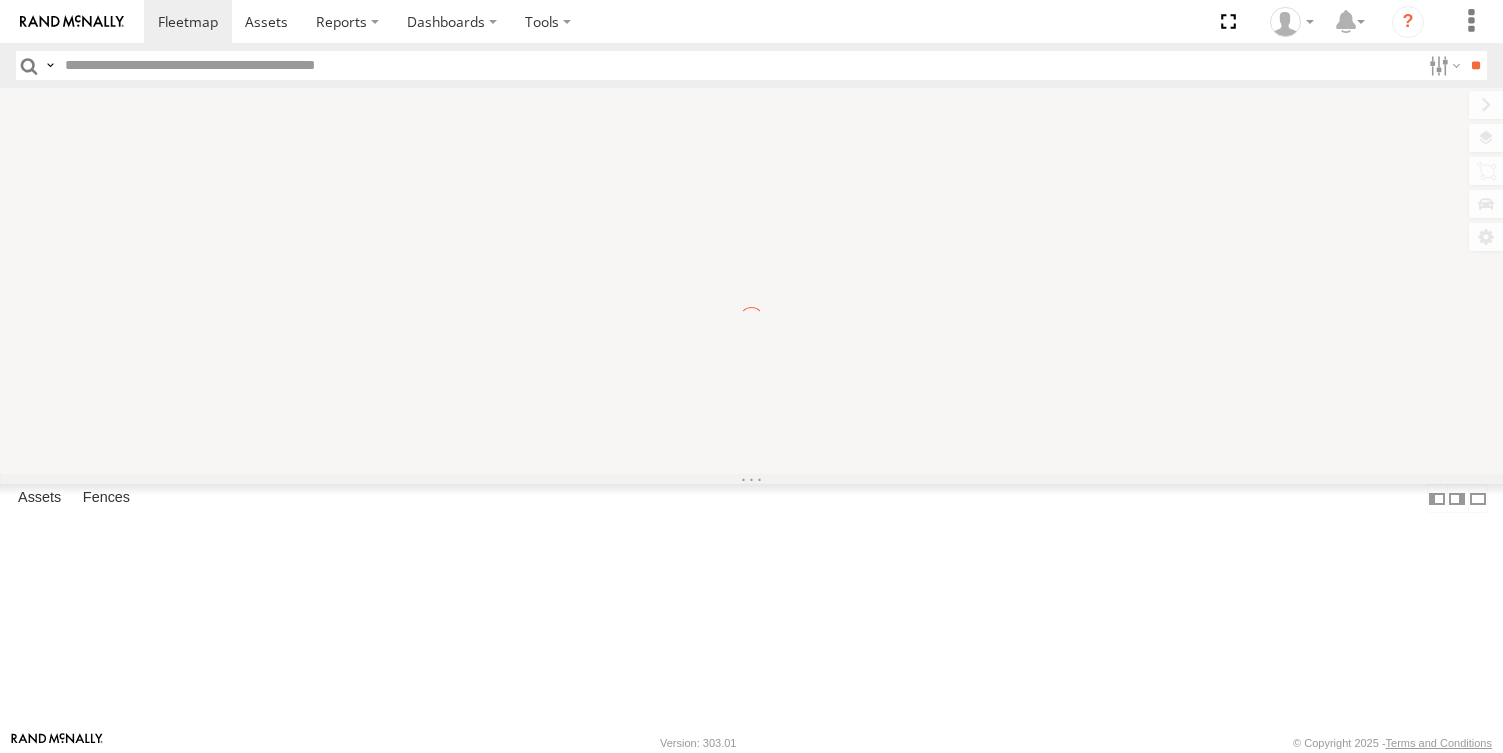 scroll, scrollTop: 0, scrollLeft: 0, axis: both 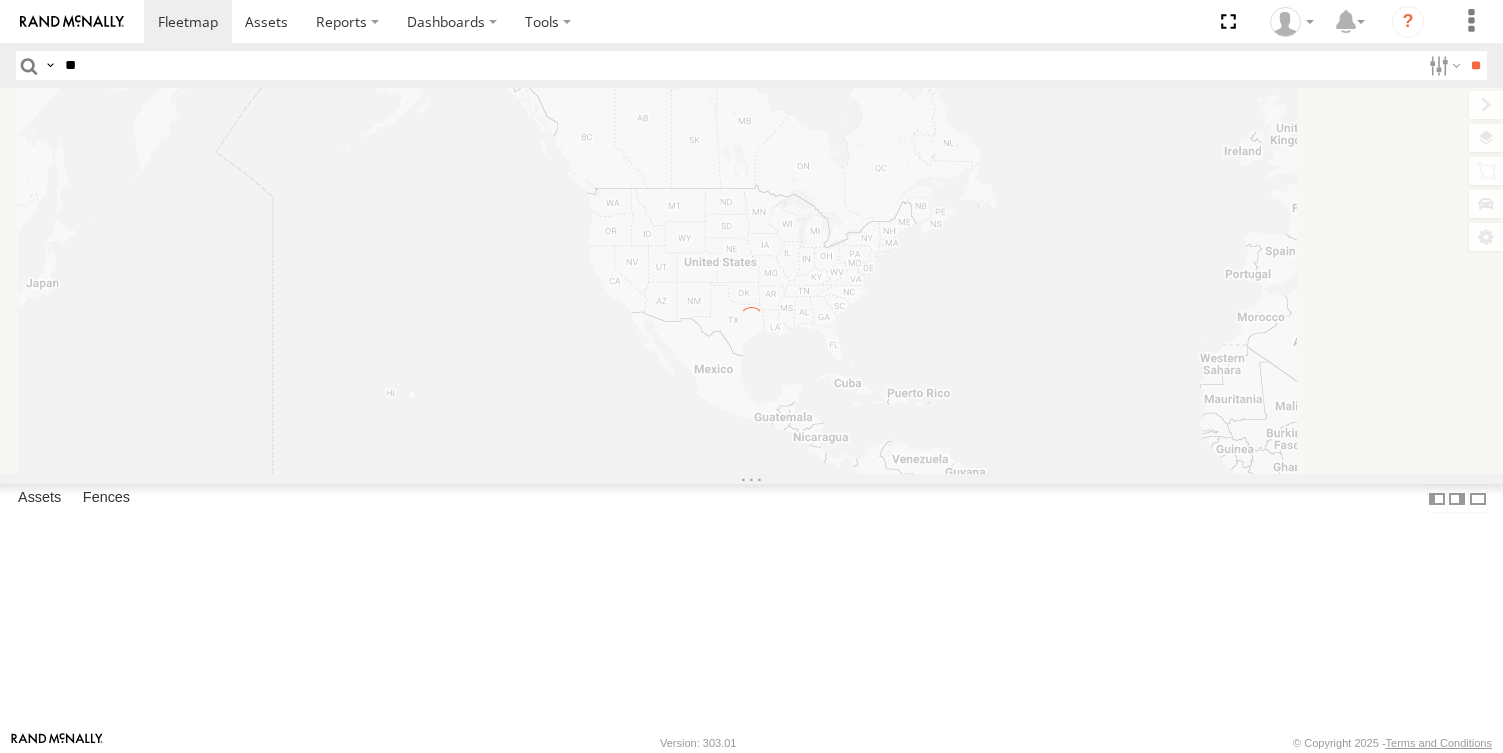 click on "**" at bounding box center [1475, 65] 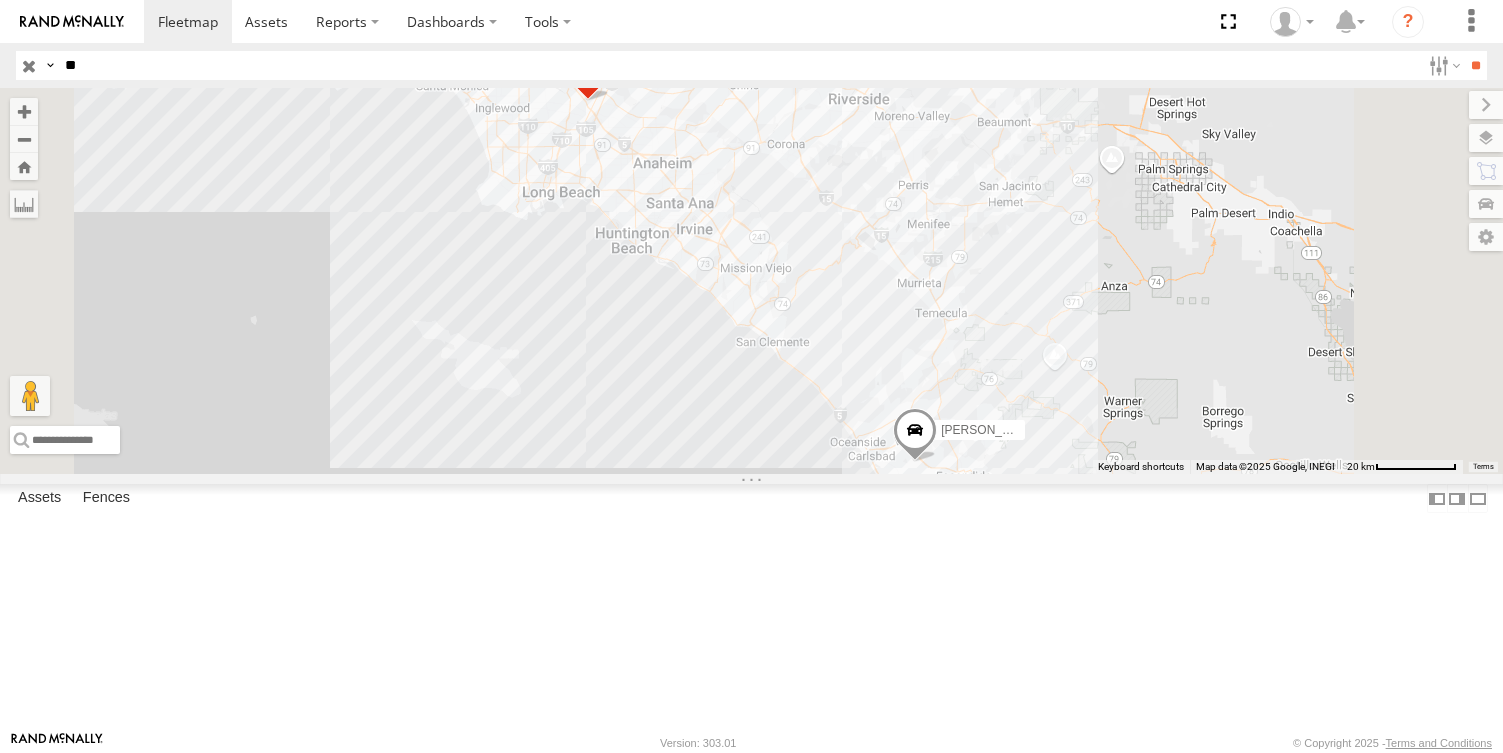 click on "LARS/T-1623
FCL" at bounding box center (0, 0) 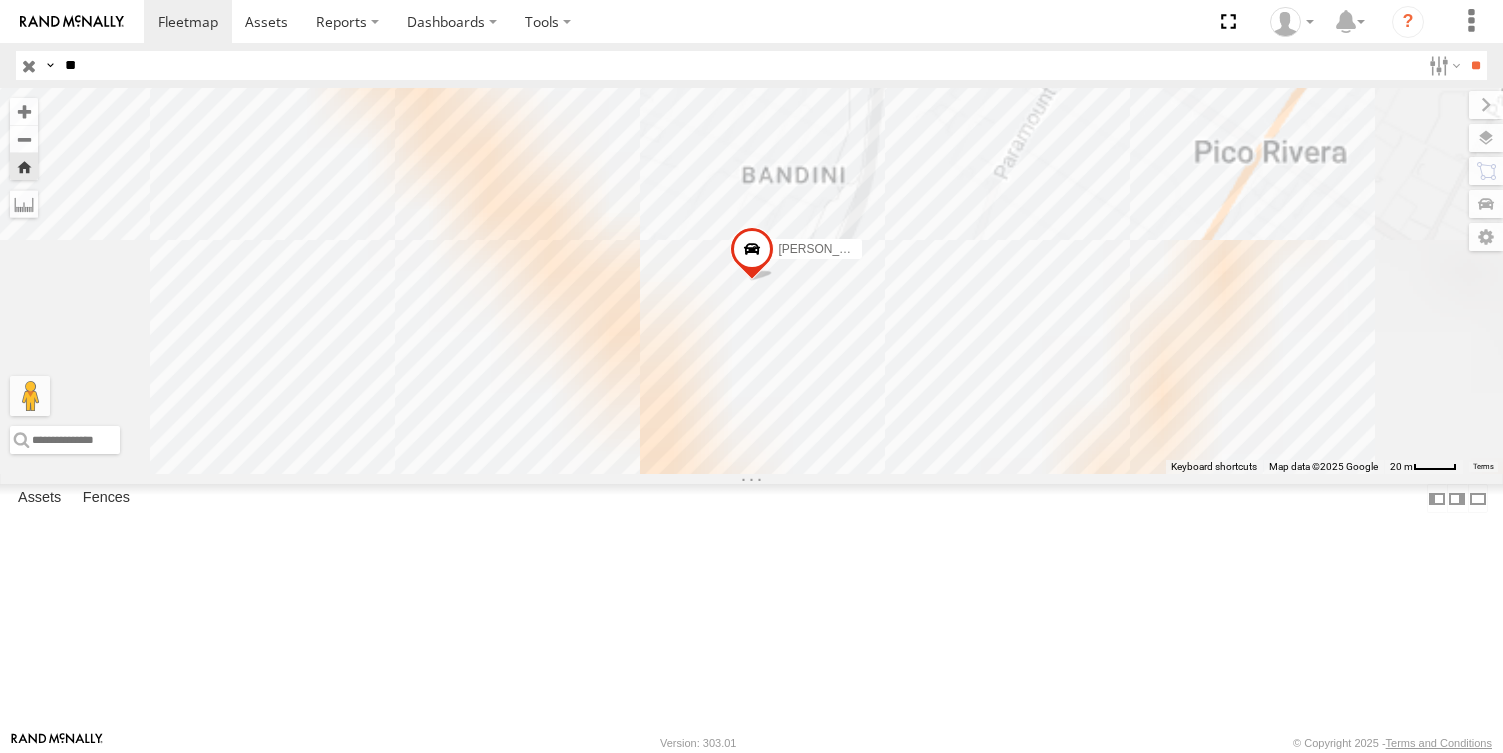 click on "FCL" at bounding box center (0, 0) 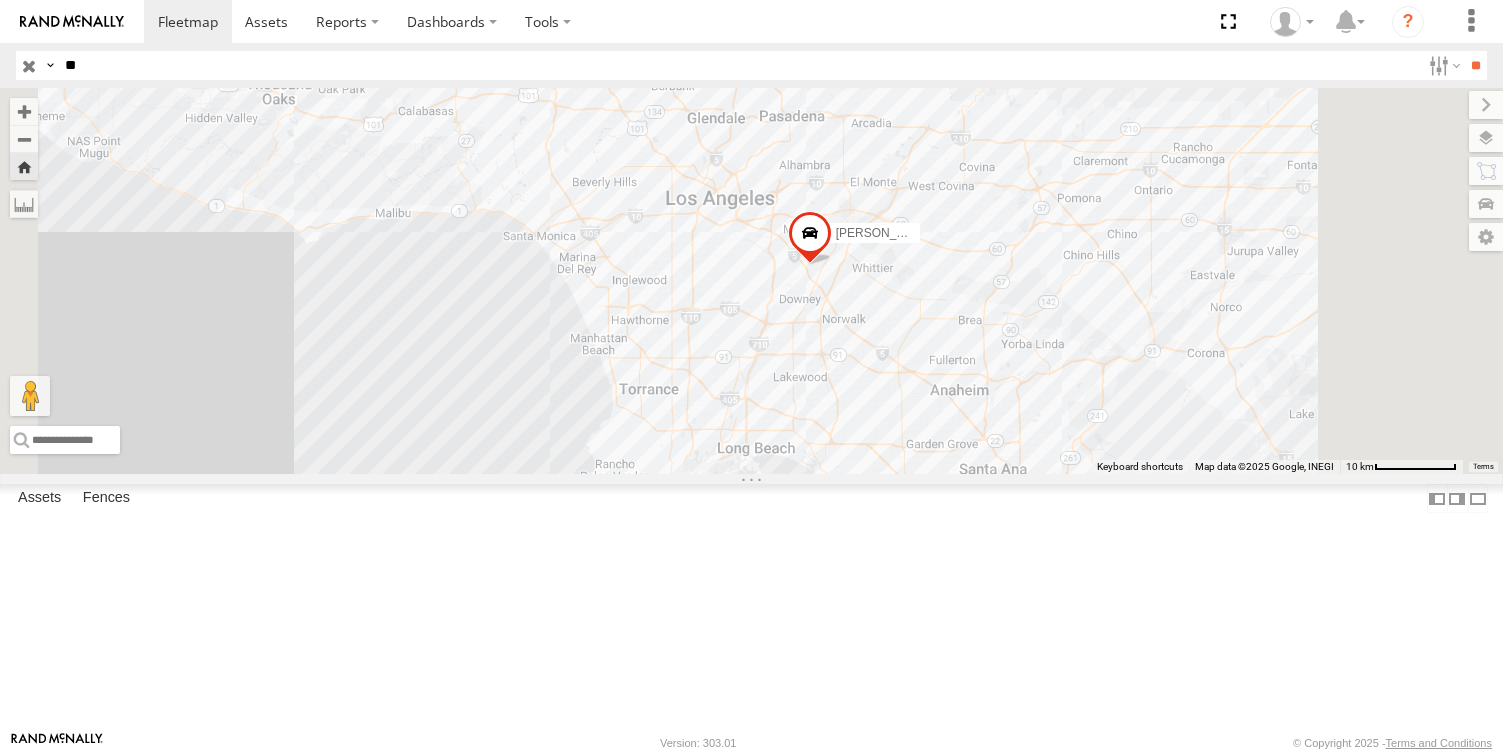 click at bounding box center (0, 0) 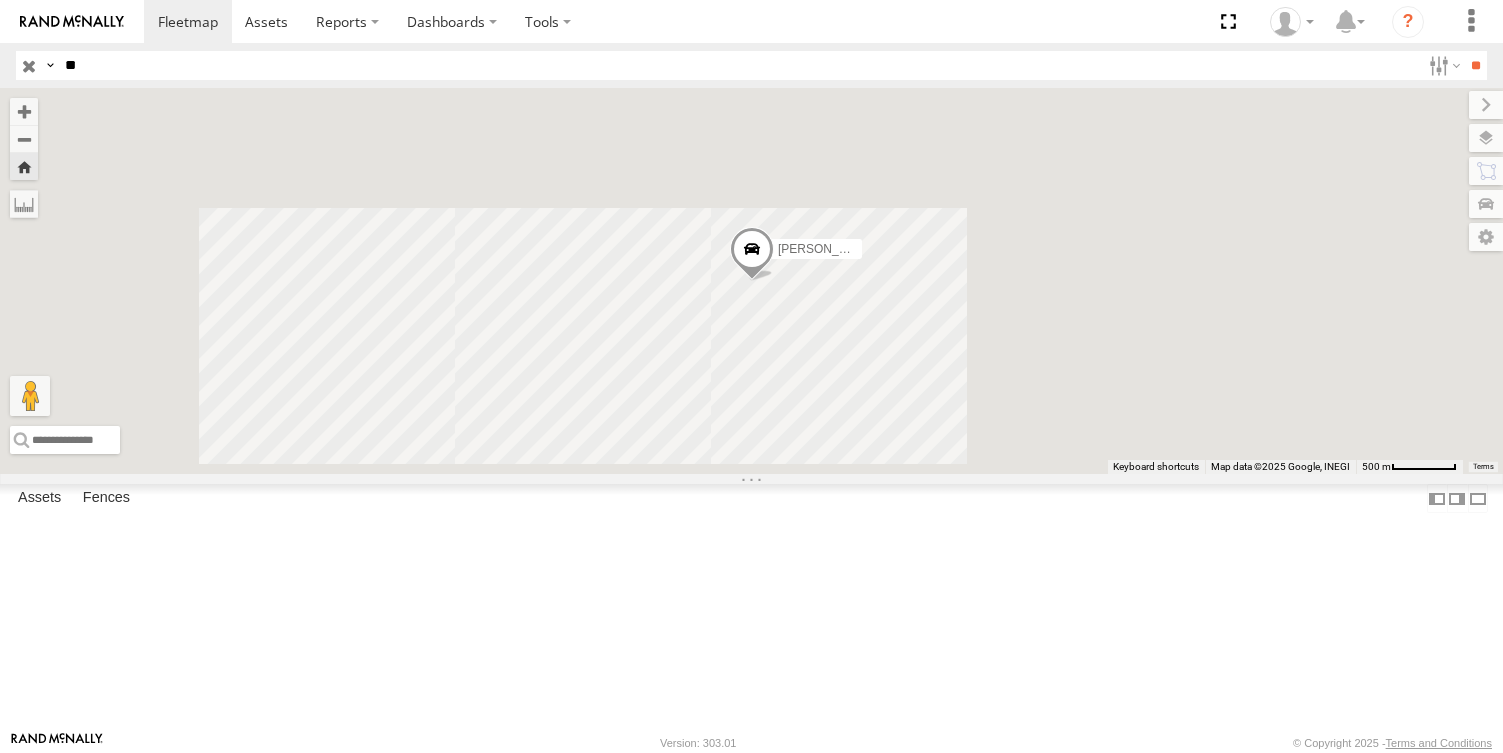 click on "[PERSON_NAME]/272077" at bounding box center (0, 0) 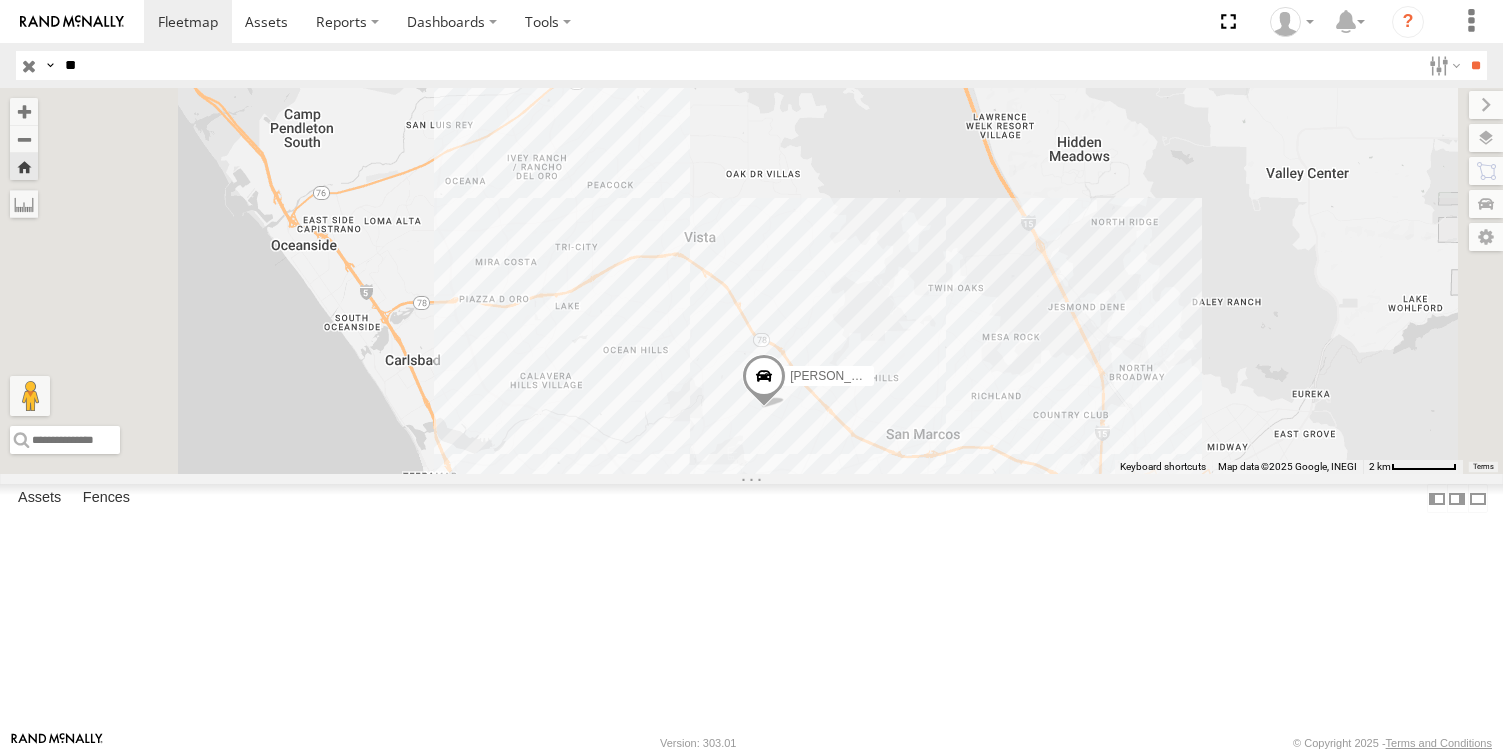 drag, startPoint x: 1020, startPoint y: 355, endPoint x: 1071, endPoint y: 593, distance: 243.40295 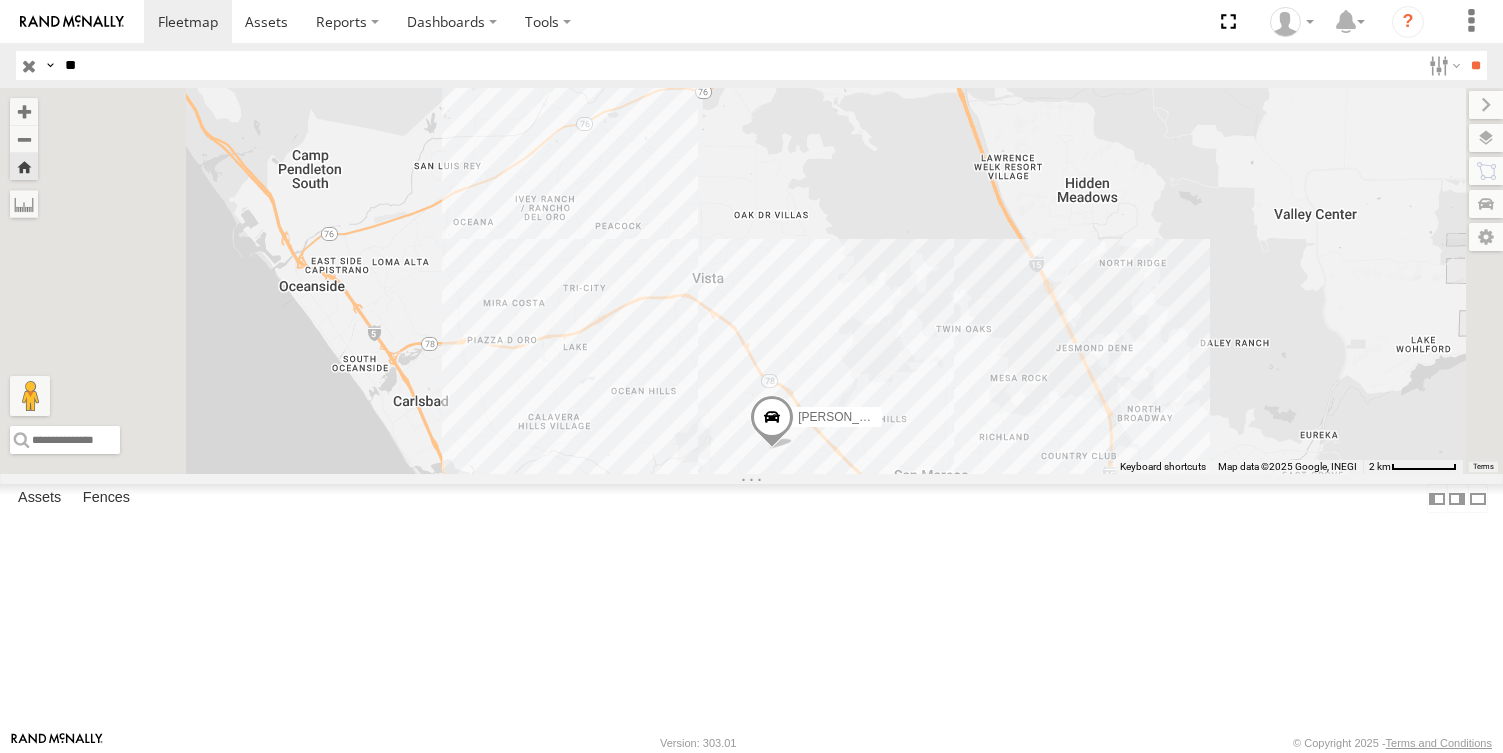 click on "[PERSON_NAME]/272077" at bounding box center (751, 281) 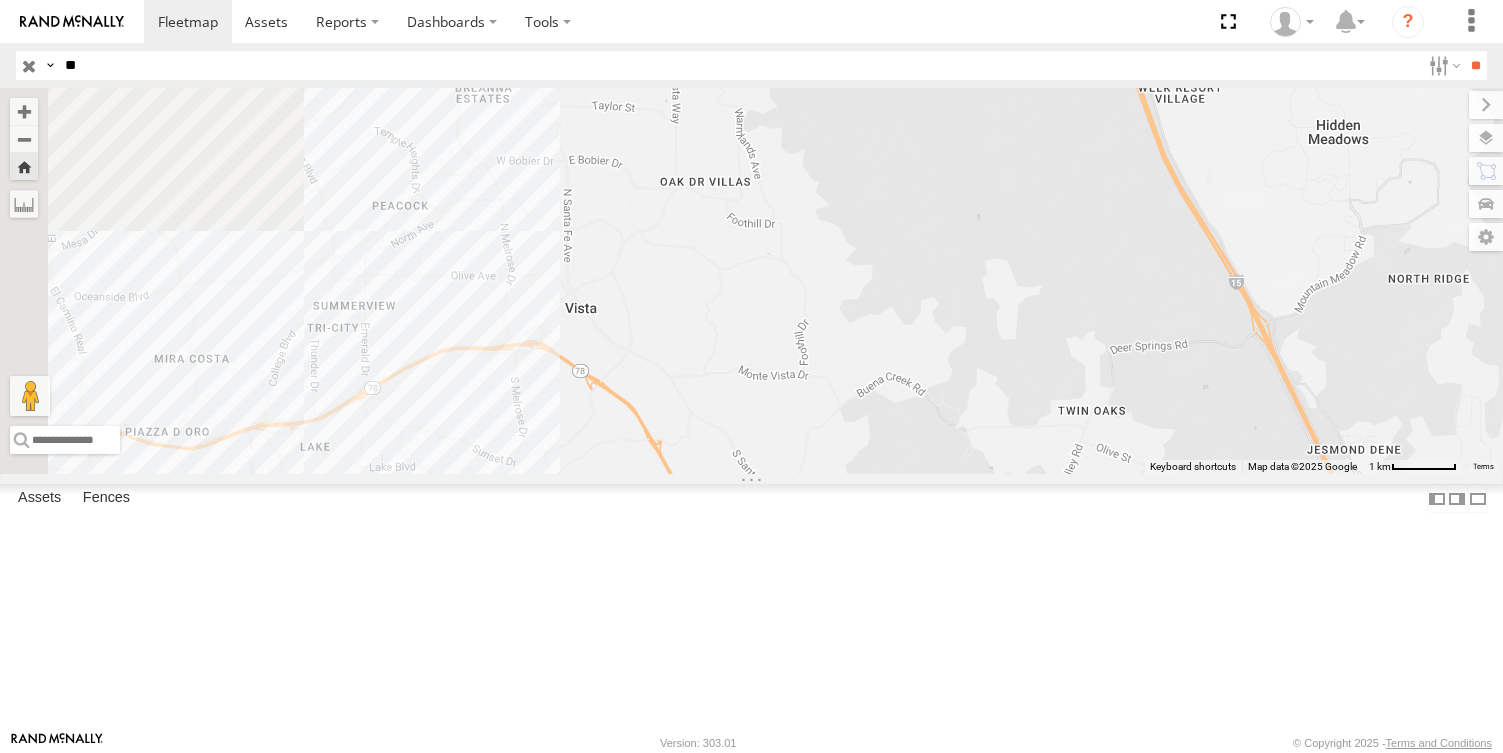 drag, startPoint x: 1088, startPoint y: 400, endPoint x: 1152, endPoint y: 458, distance: 86.37129 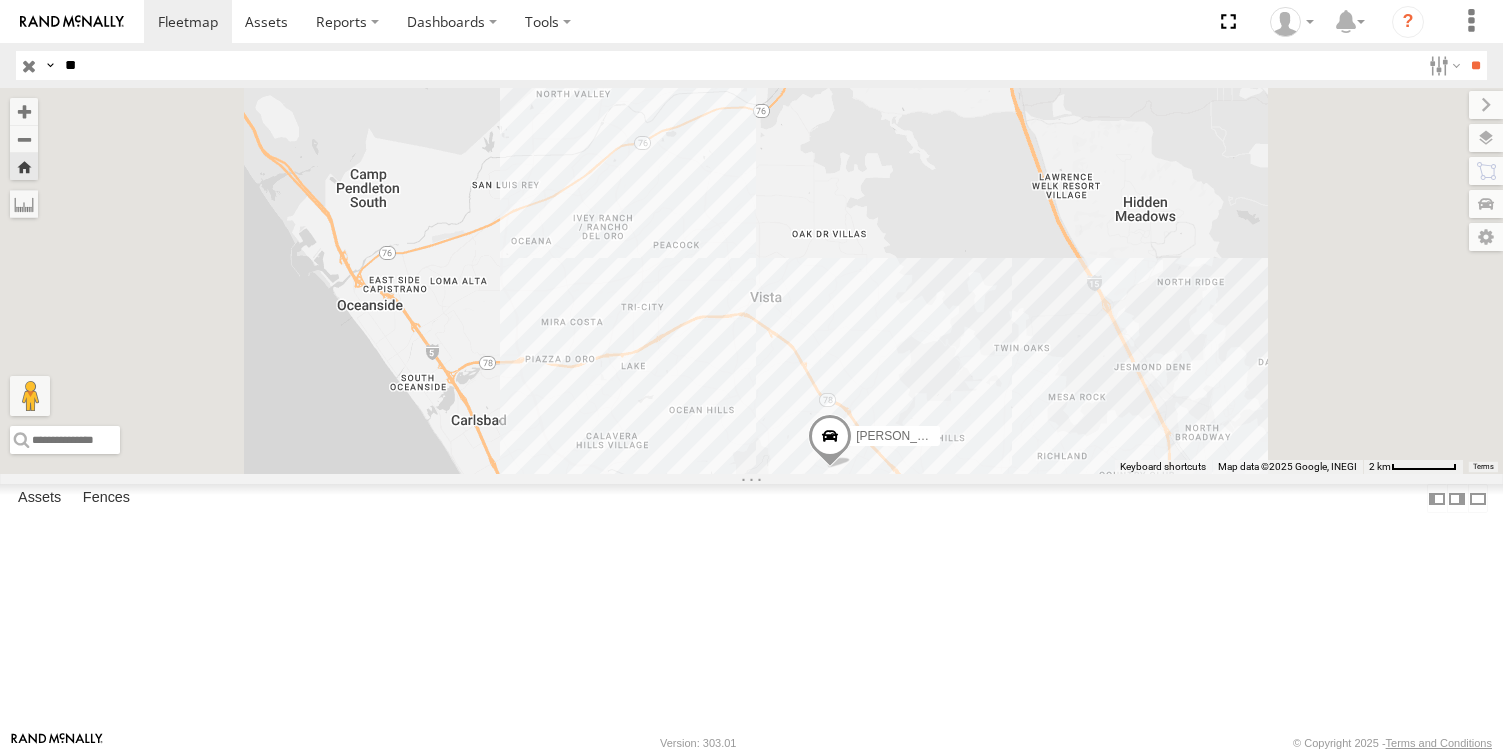 click on "FCL" at bounding box center [0, 0] 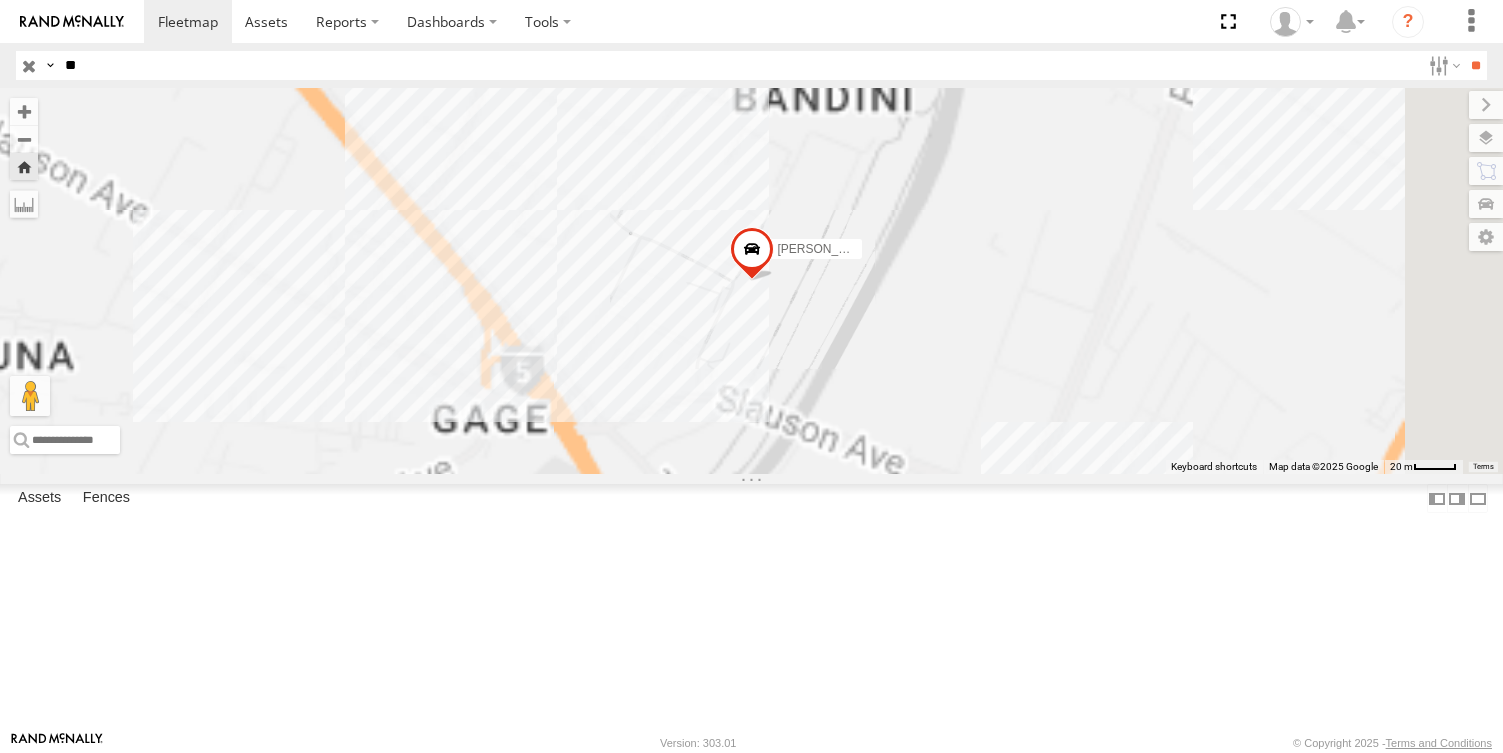 click on "FCL" at bounding box center [0, 0] 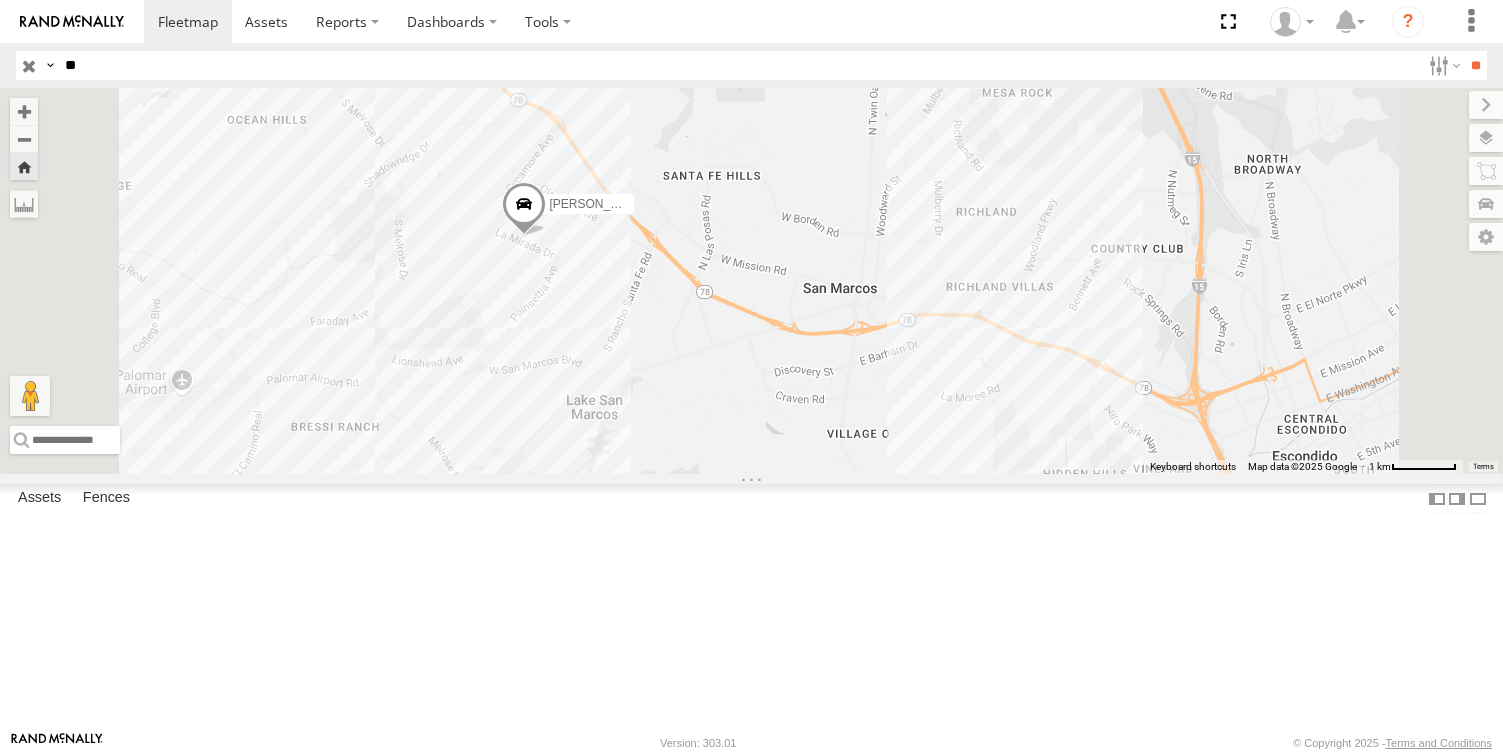 drag, startPoint x: 100, startPoint y: 177, endPoint x: 170, endPoint y: 193, distance: 71.80529 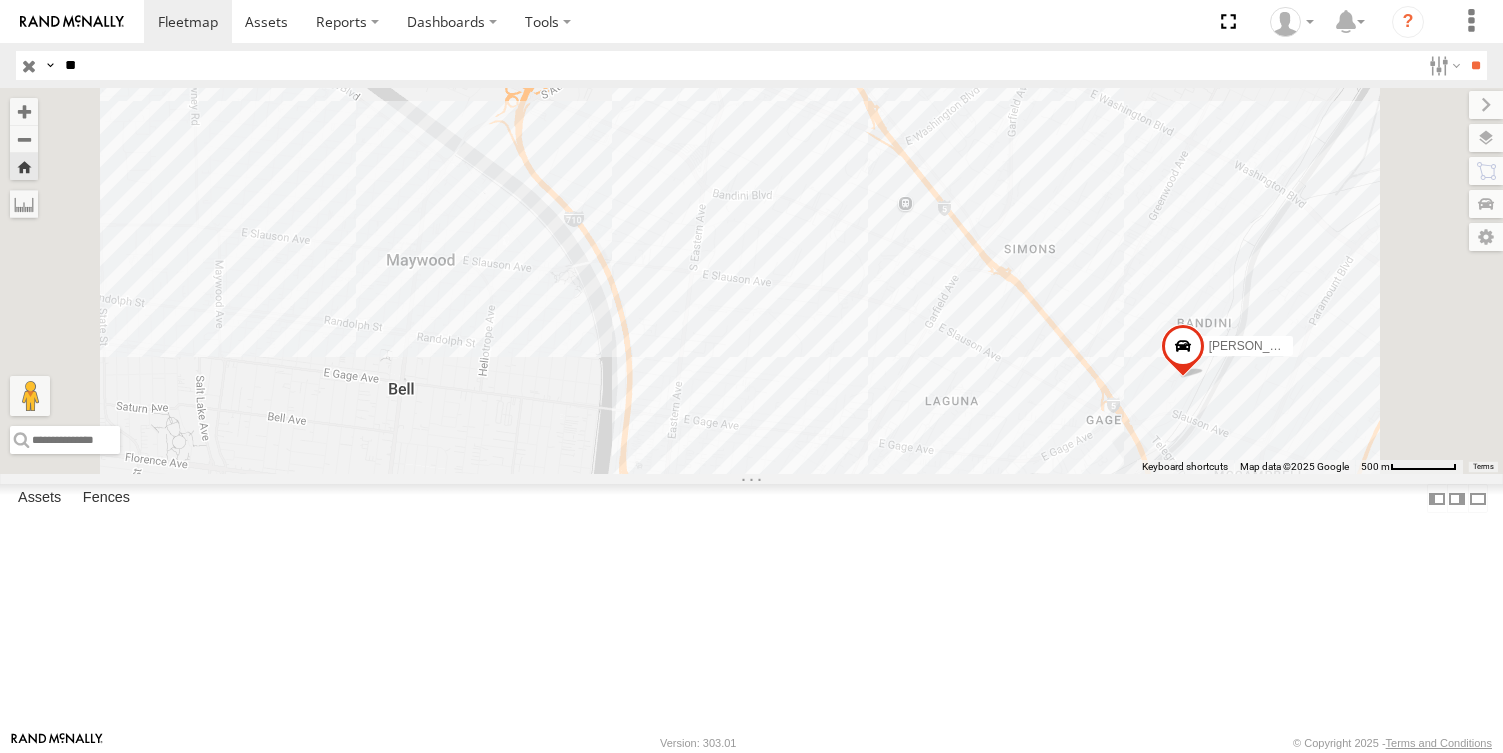 drag, startPoint x: 1286, startPoint y: 416, endPoint x: 940, endPoint y: 392, distance: 346.83136 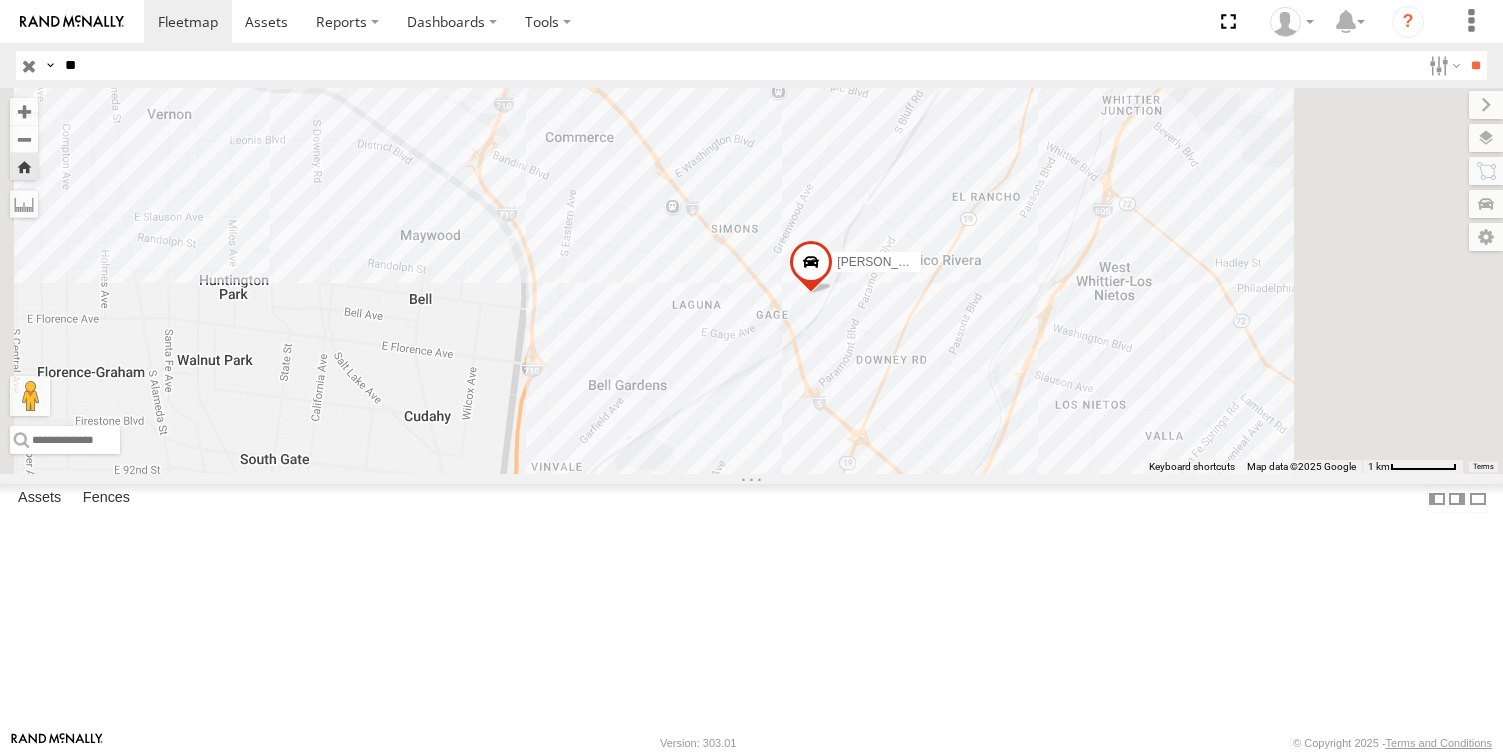 click on "FCL" at bounding box center [0, 0] 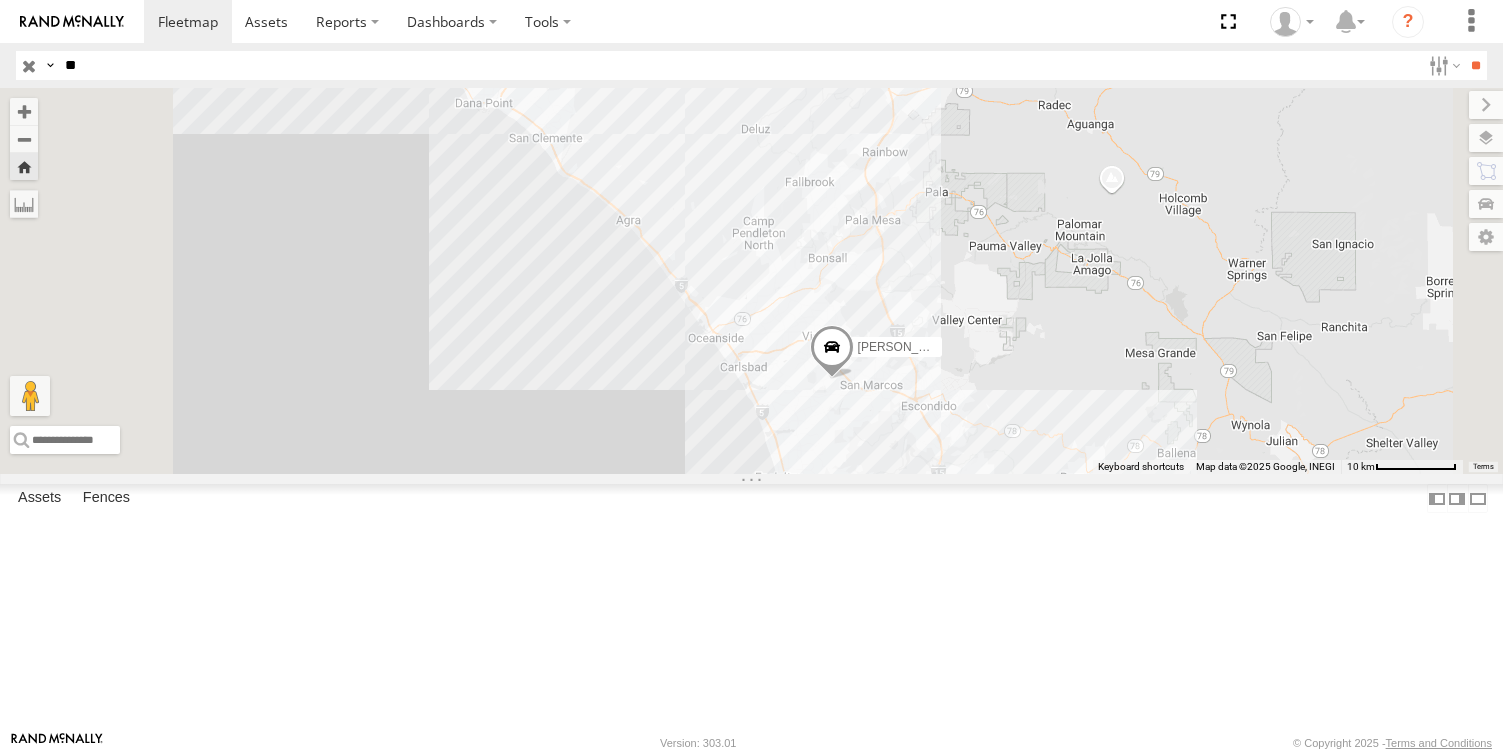 click on "**" at bounding box center [738, 65] 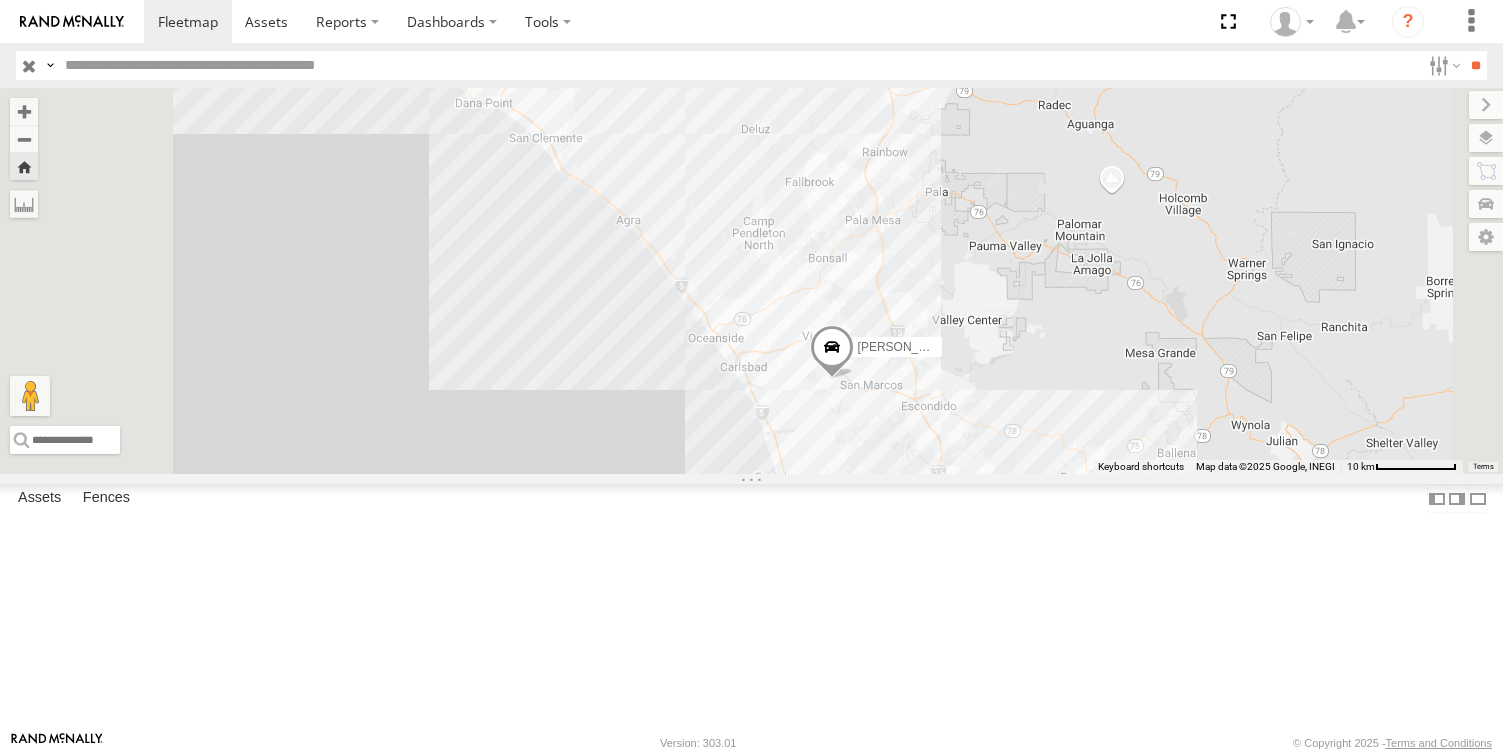 type 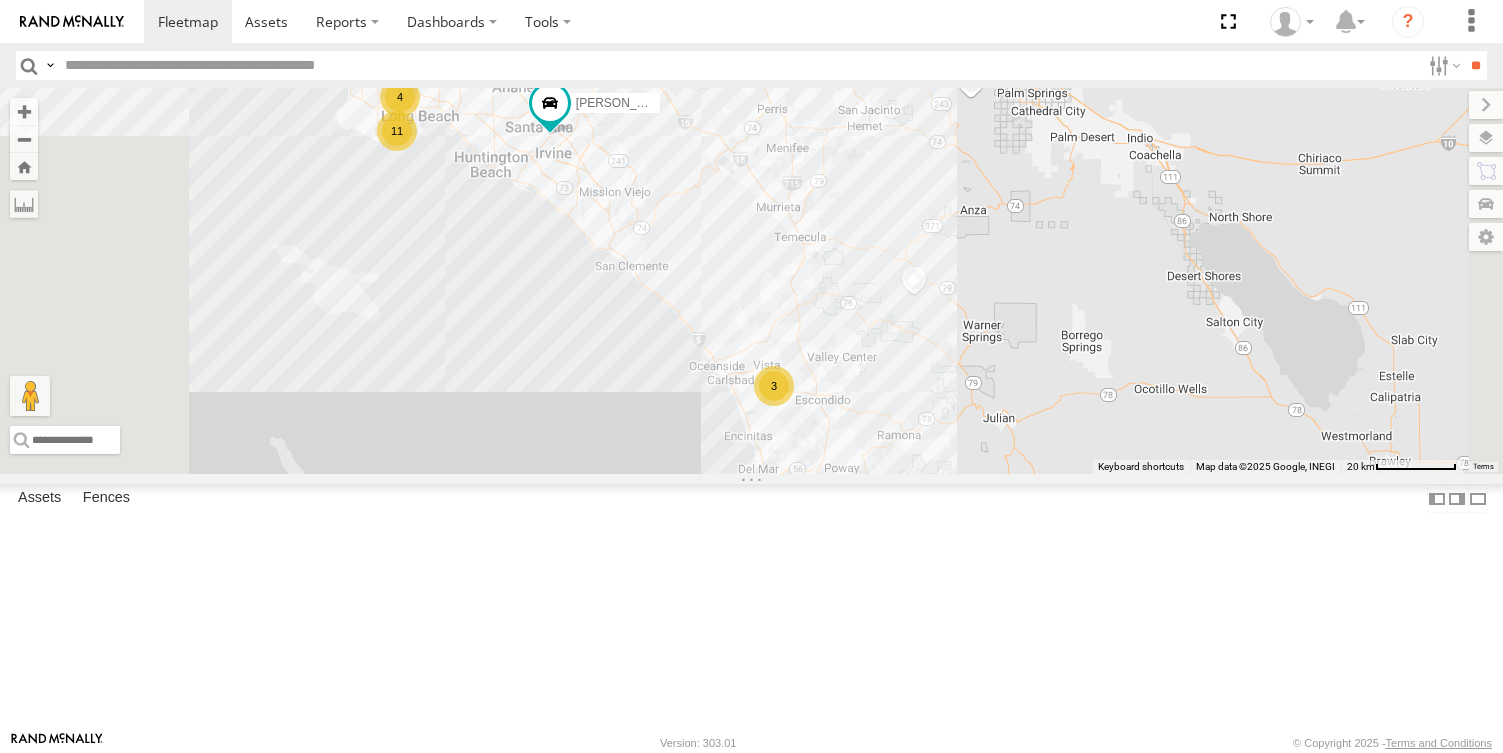 drag, startPoint x: 1229, startPoint y: 563, endPoint x: 1194, endPoint y: 368, distance: 198.11613 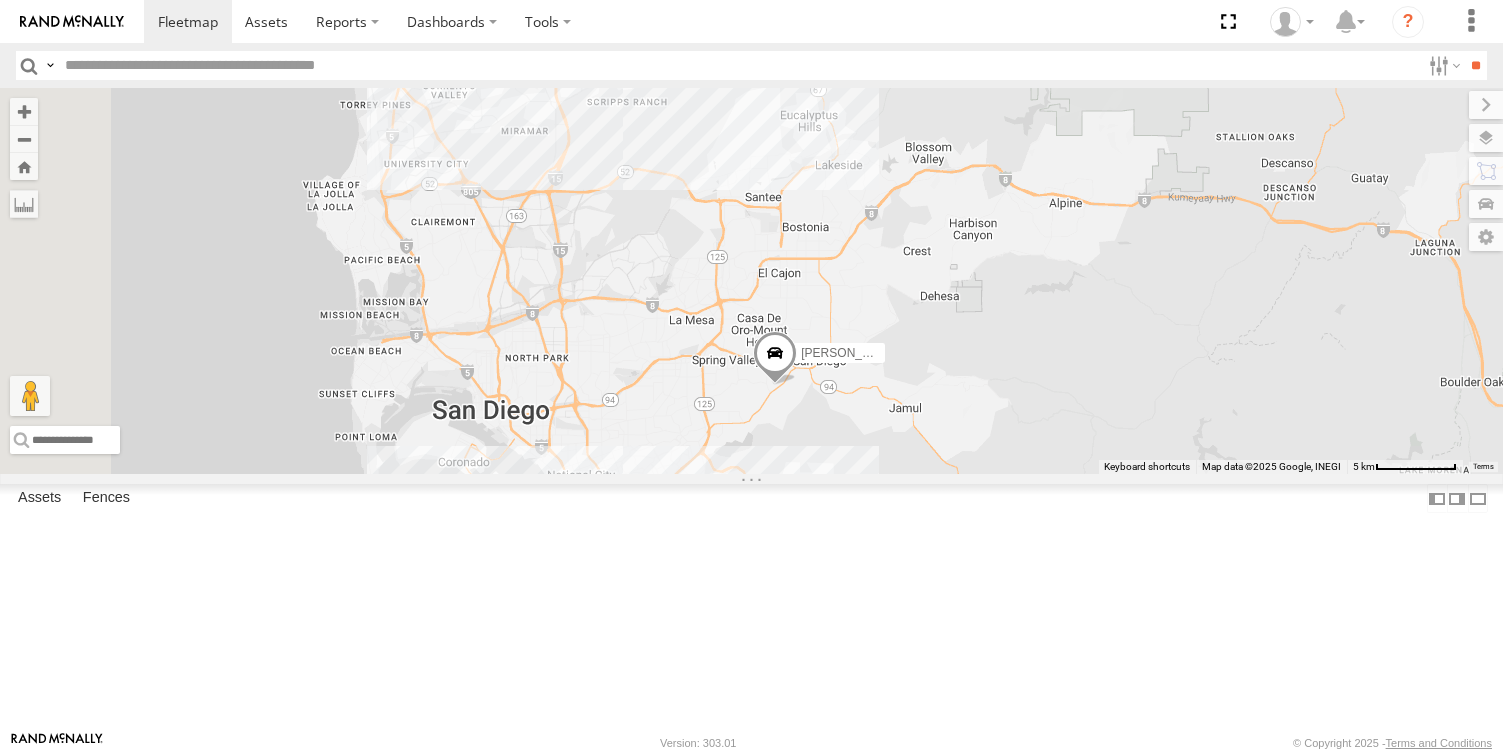 drag, startPoint x: 1056, startPoint y: 543, endPoint x: 1252, endPoint y: 539, distance: 196.04082 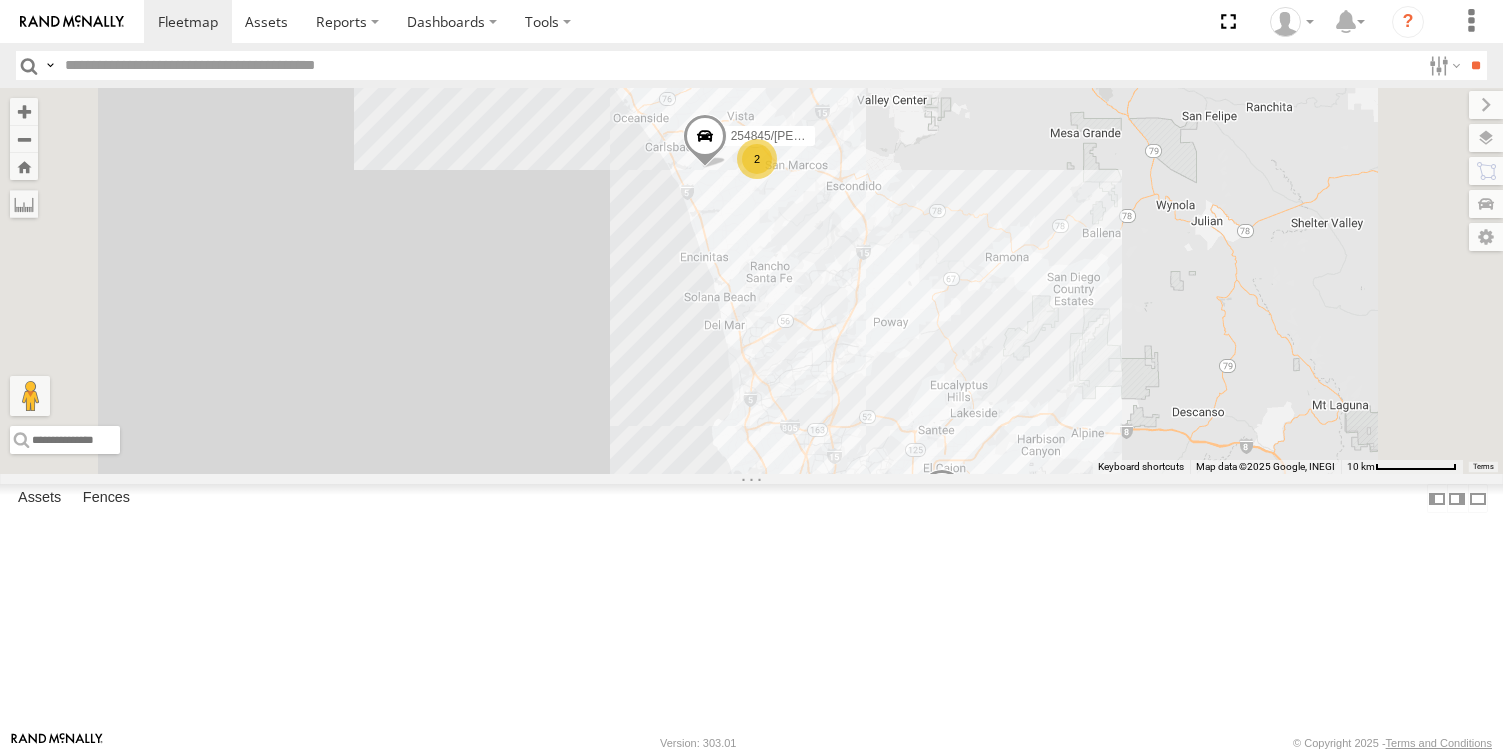 drag, startPoint x: 1074, startPoint y: 295, endPoint x: 1112, endPoint y: 465, distance: 174.1953 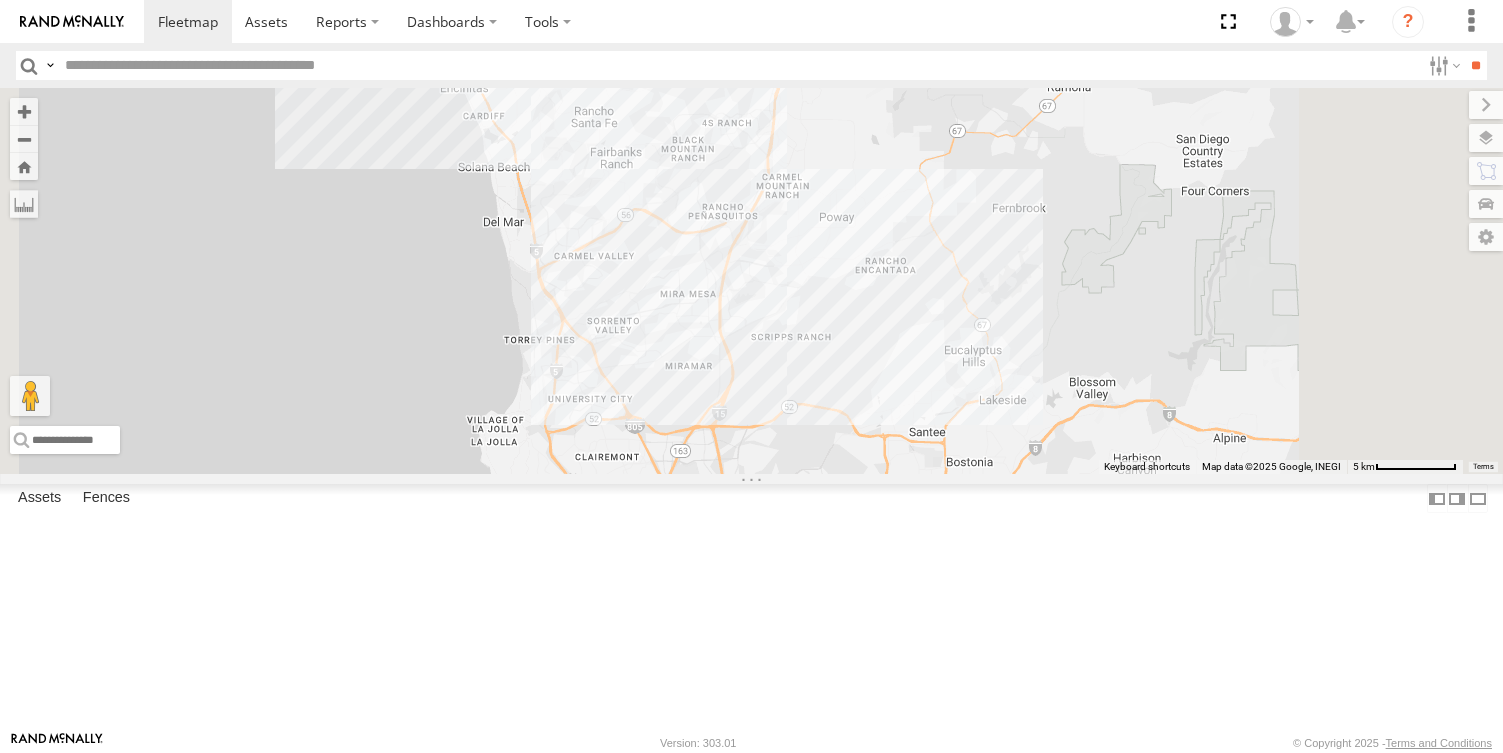 drag, startPoint x: 1181, startPoint y: 400, endPoint x: 1103, endPoint y: 274, distance: 148.18907 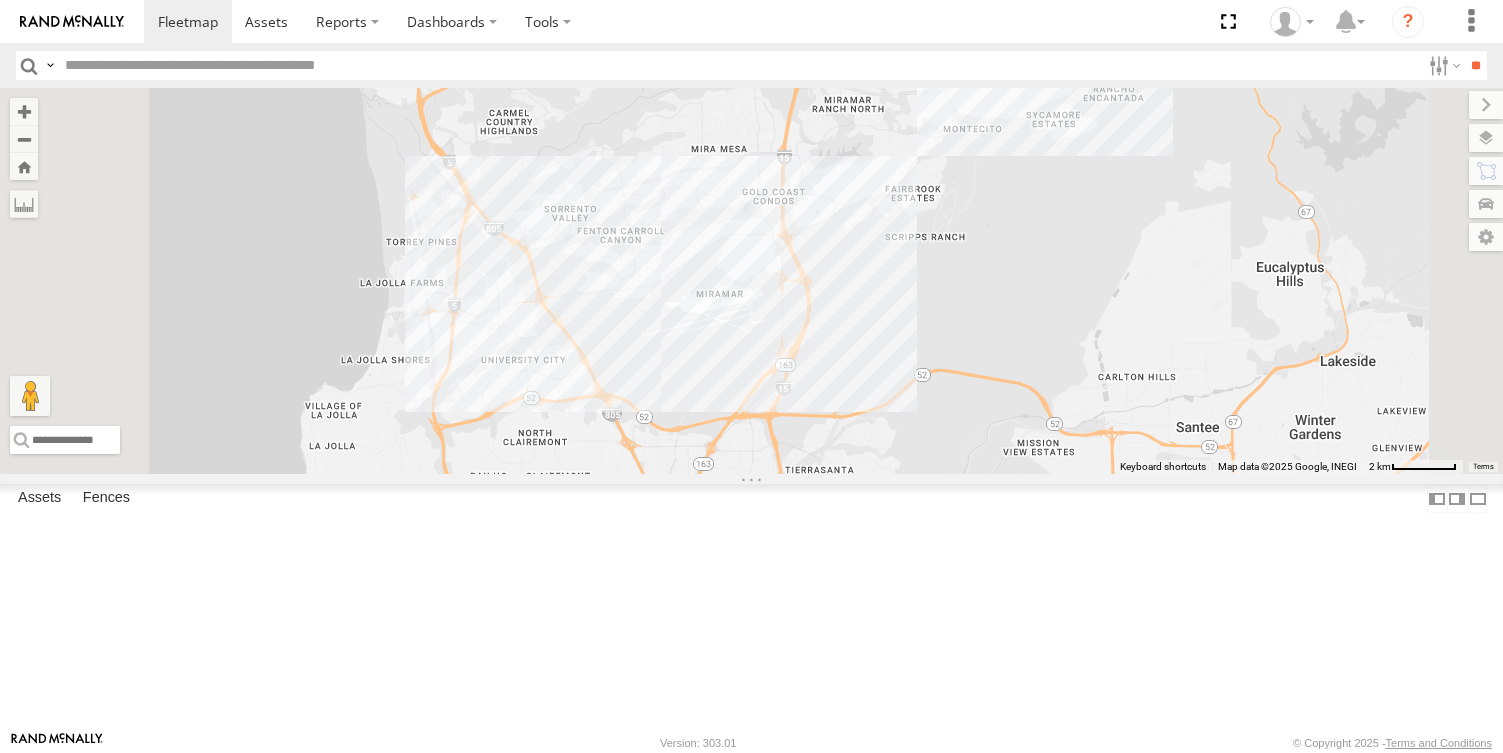 drag, startPoint x: 948, startPoint y: 328, endPoint x: 997, endPoint y: 156, distance: 178.8435 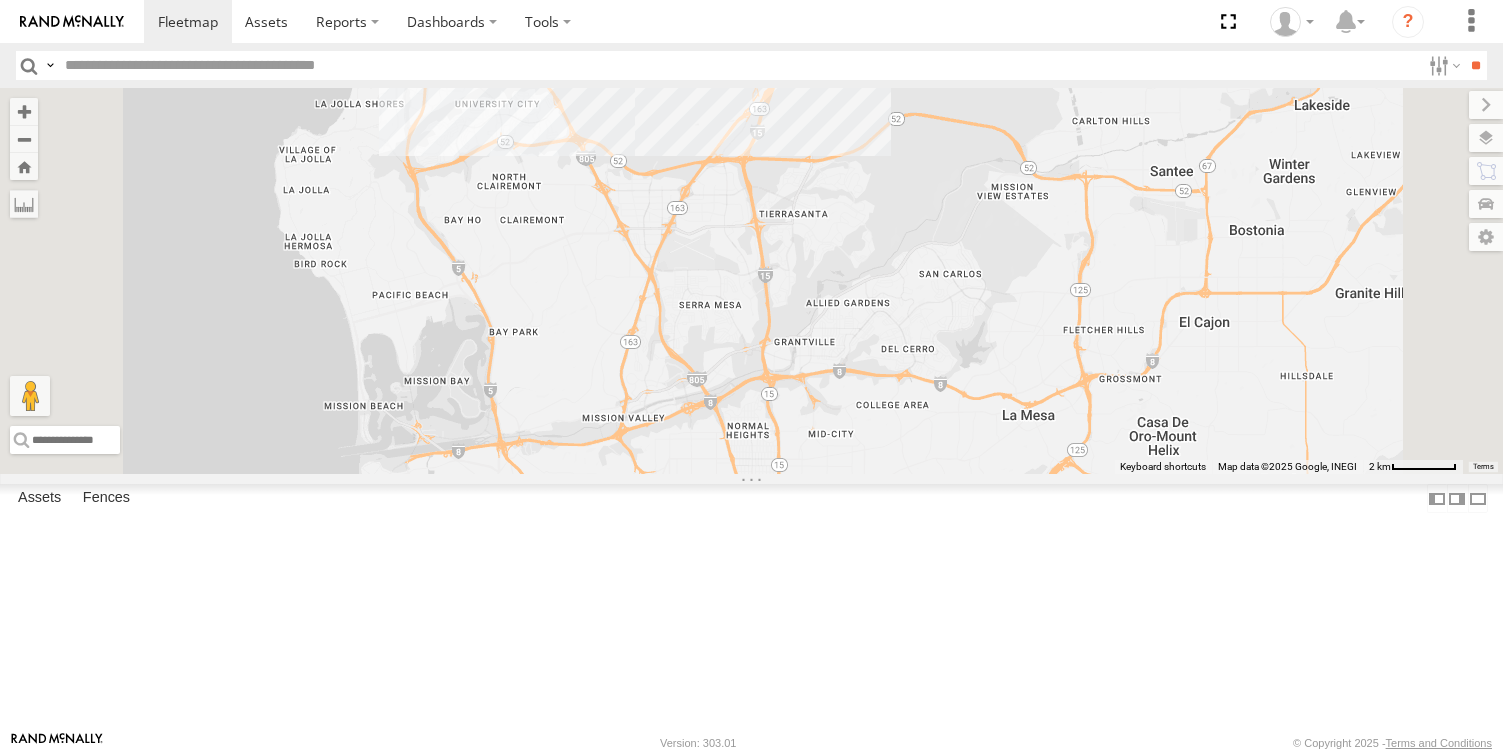 drag, startPoint x: 966, startPoint y: 520, endPoint x: 943, endPoint y: 253, distance: 267.9888 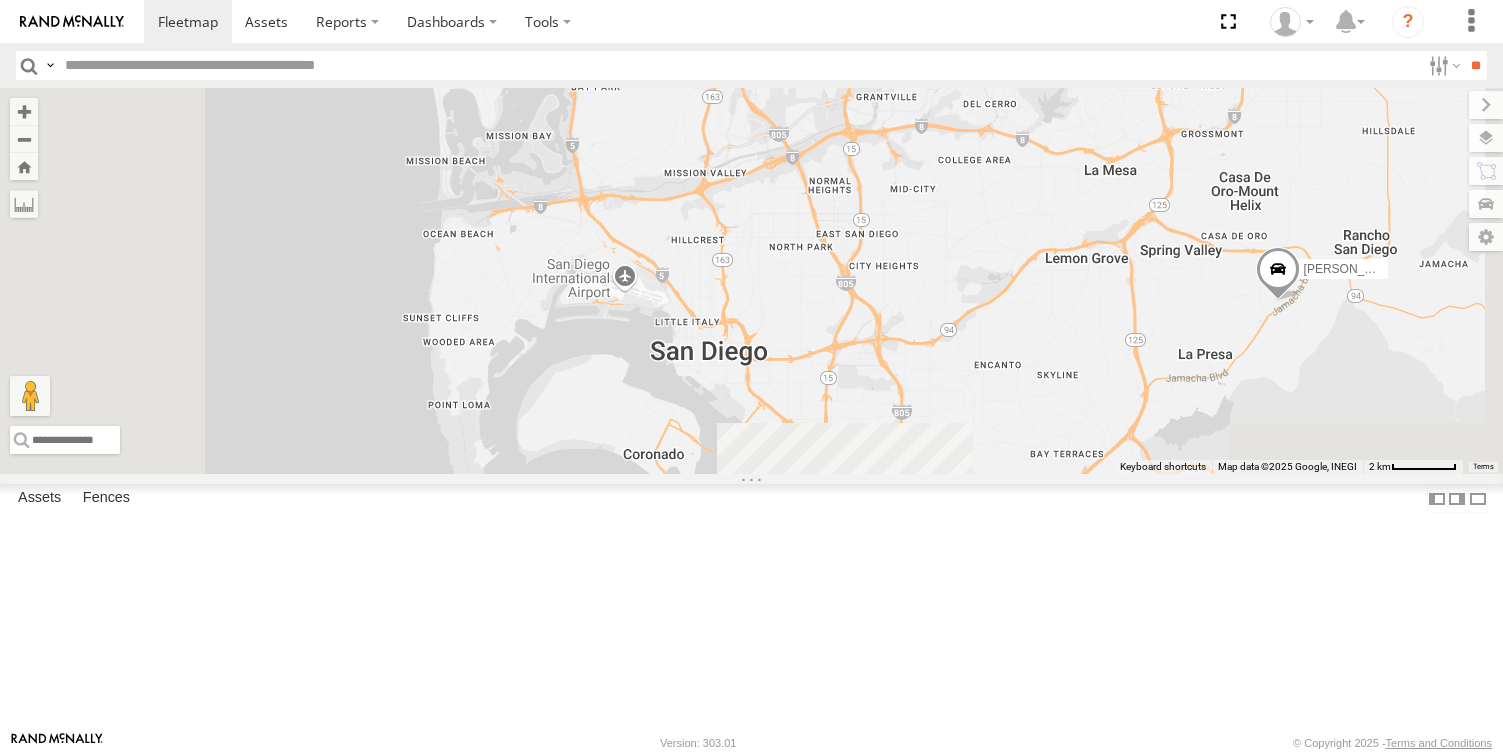 drag, startPoint x: 868, startPoint y: 441, endPoint x: 932, endPoint y: 226, distance: 224.32343 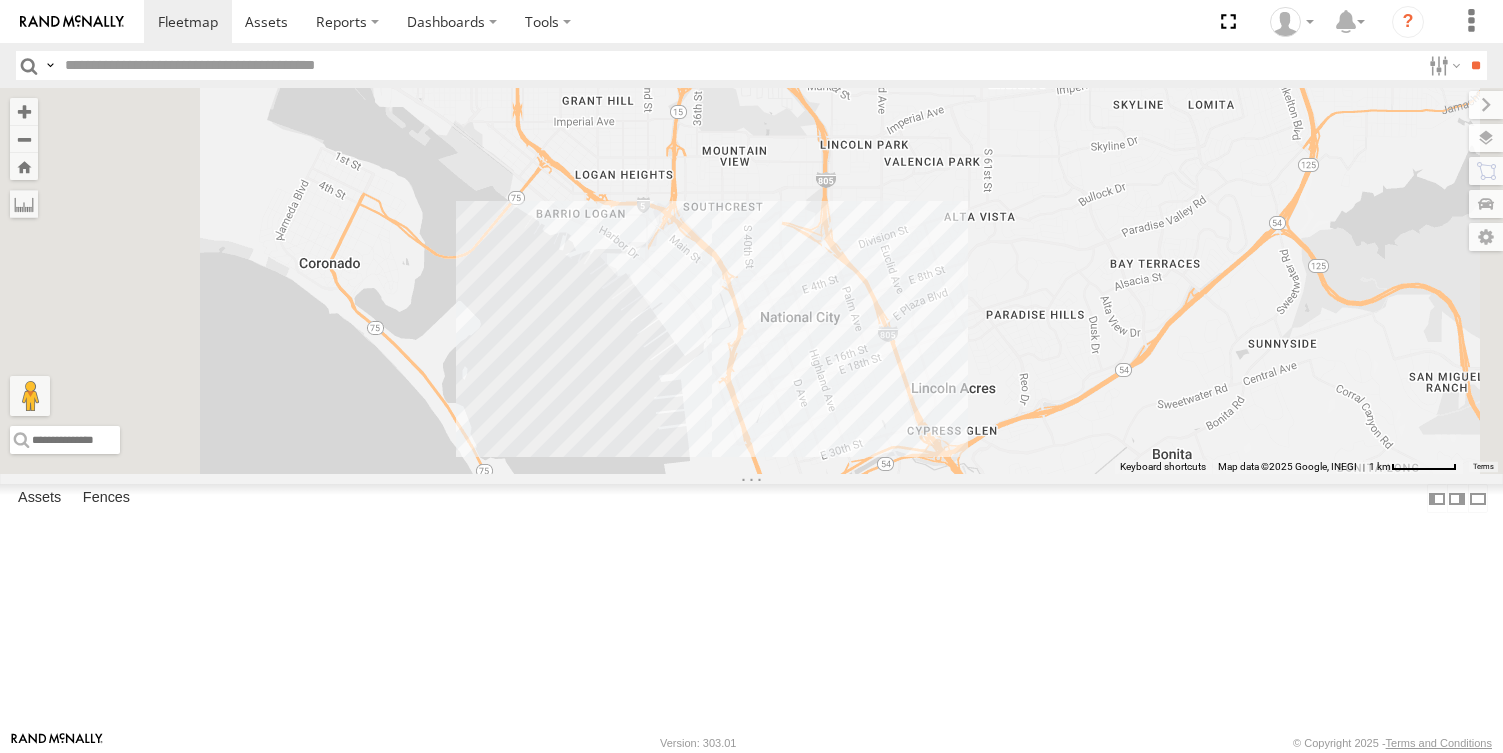 drag, startPoint x: 1204, startPoint y: 639, endPoint x: 1191, endPoint y: 543, distance: 96.87621 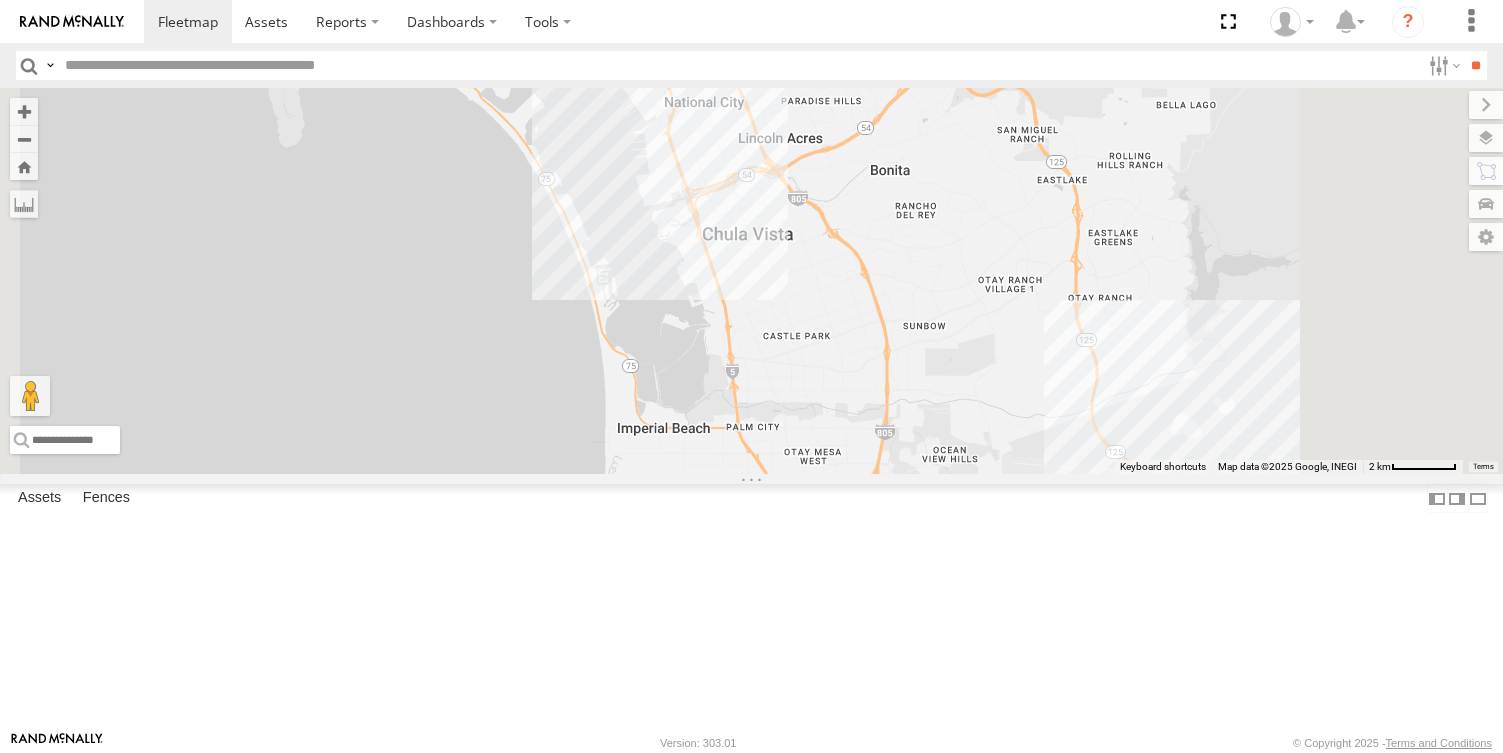 drag, startPoint x: 1412, startPoint y: 631, endPoint x: 1255, endPoint y: 393, distance: 285.11926 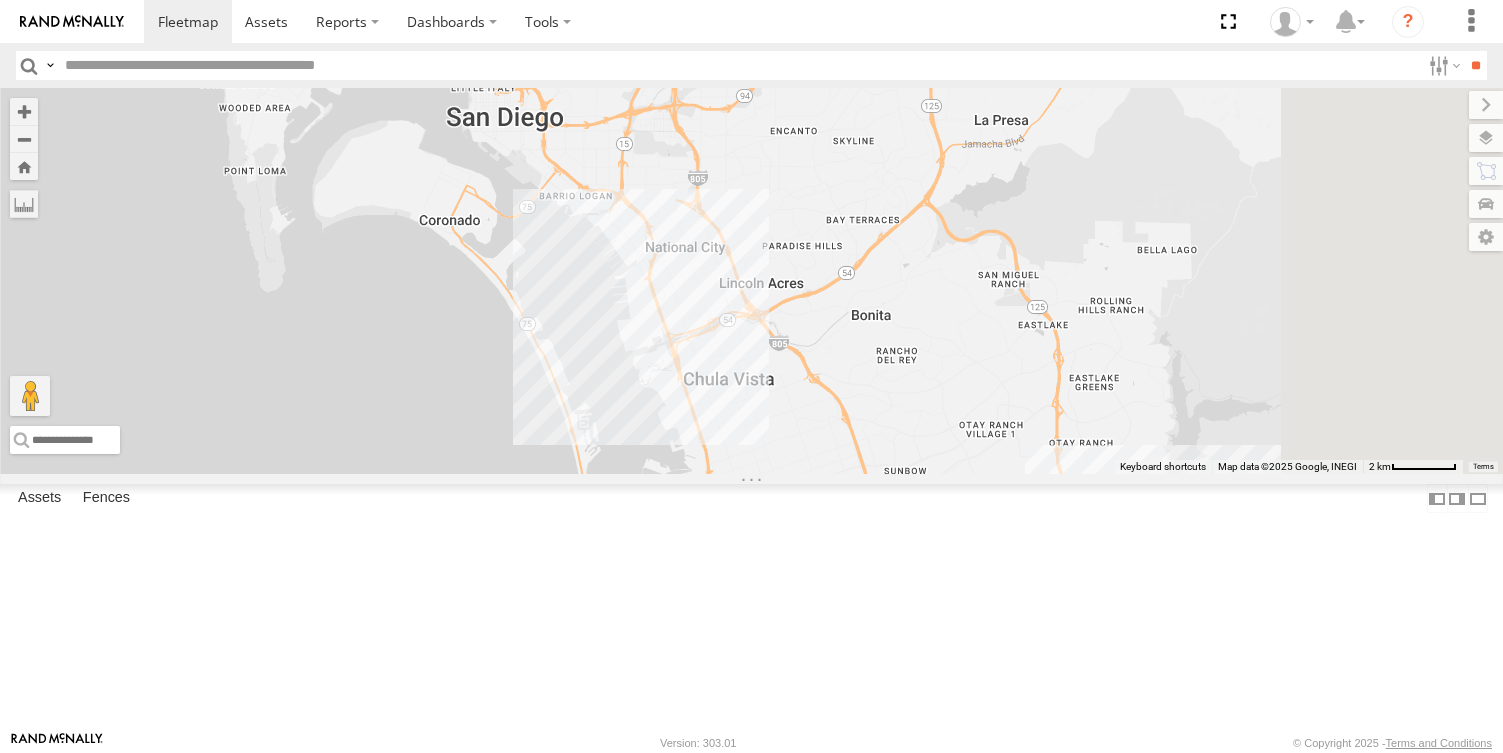 drag, startPoint x: 1101, startPoint y: 434, endPoint x: 1087, endPoint y: 563, distance: 129.75746 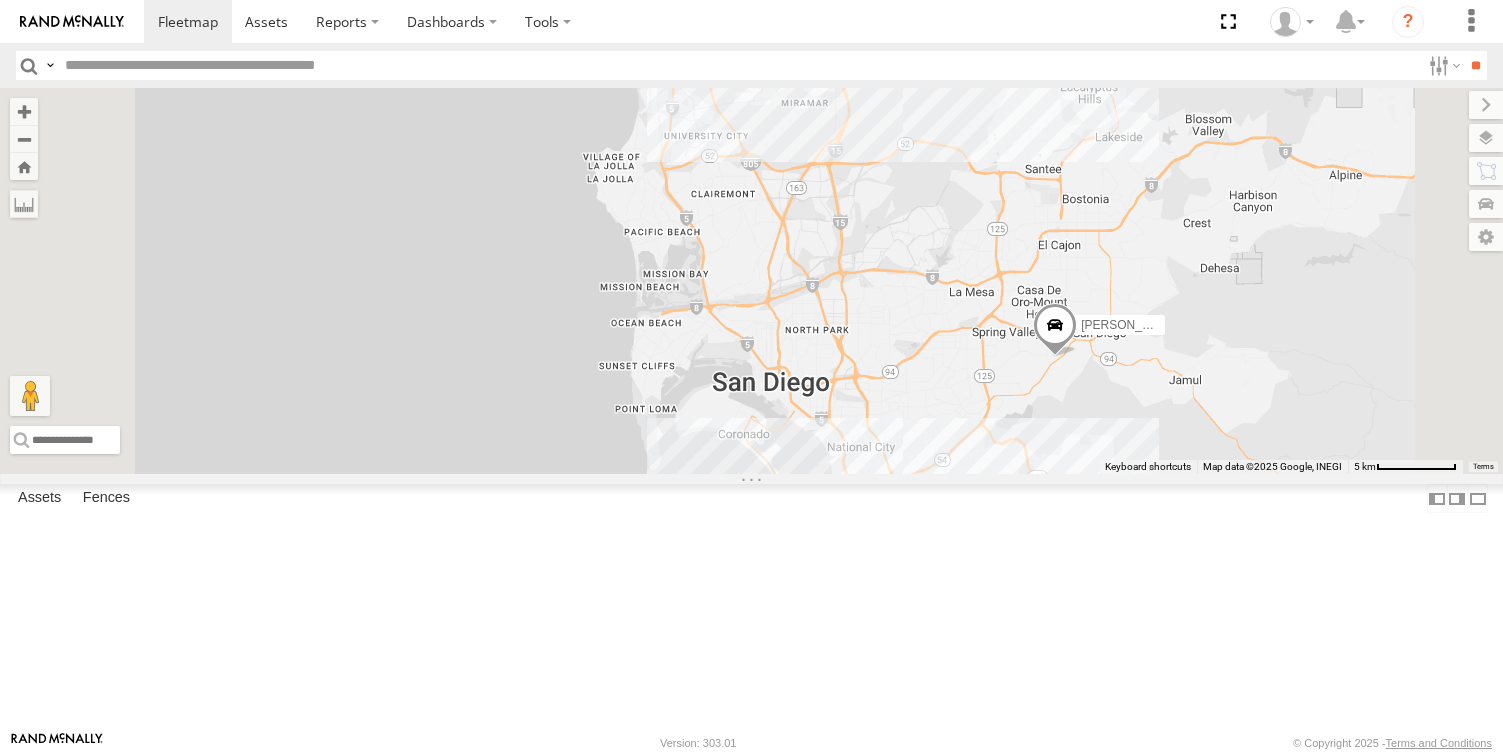 drag, startPoint x: 1126, startPoint y: 287, endPoint x: 1124, endPoint y: 564, distance: 277.00723 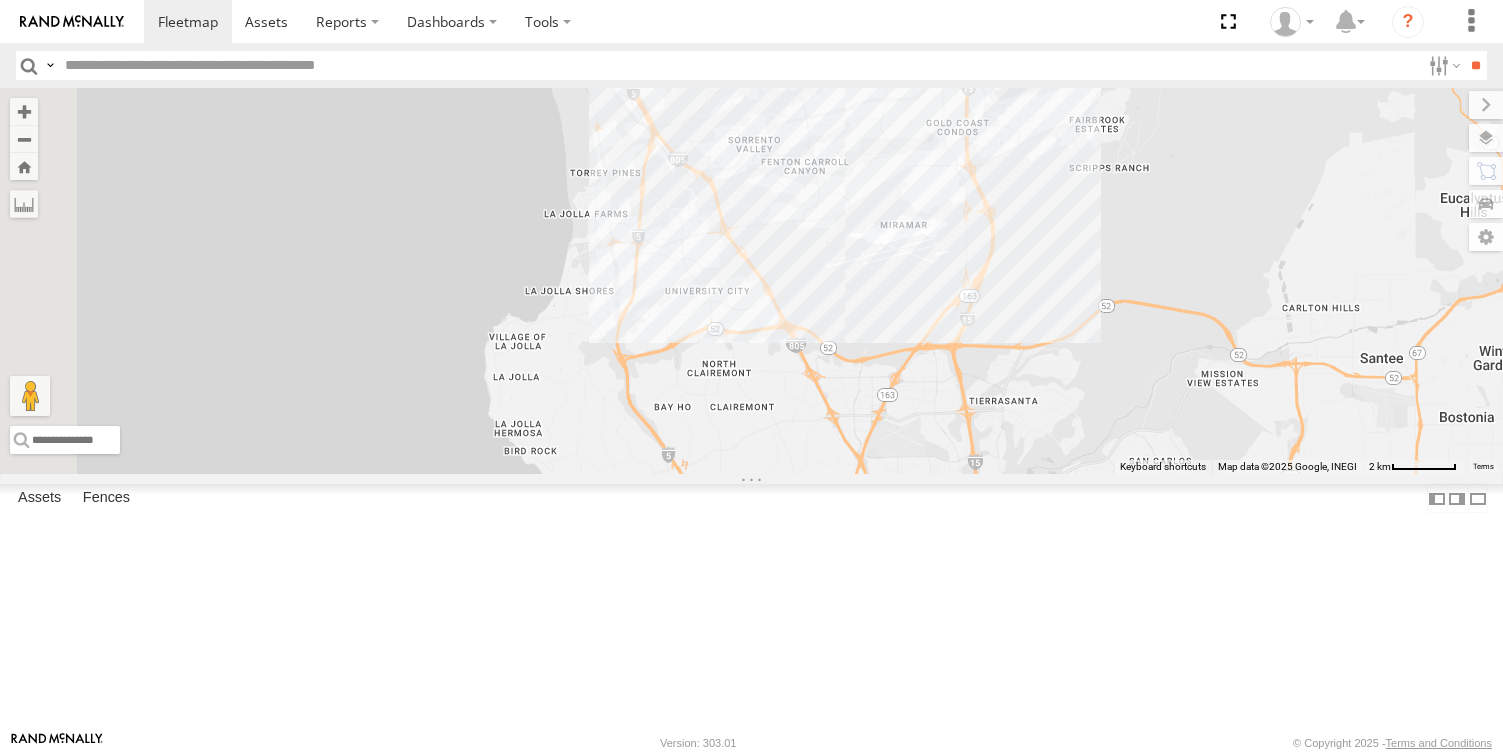 drag, startPoint x: 828, startPoint y: 230, endPoint x: 1007, endPoint y: 671, distance: 475.94327 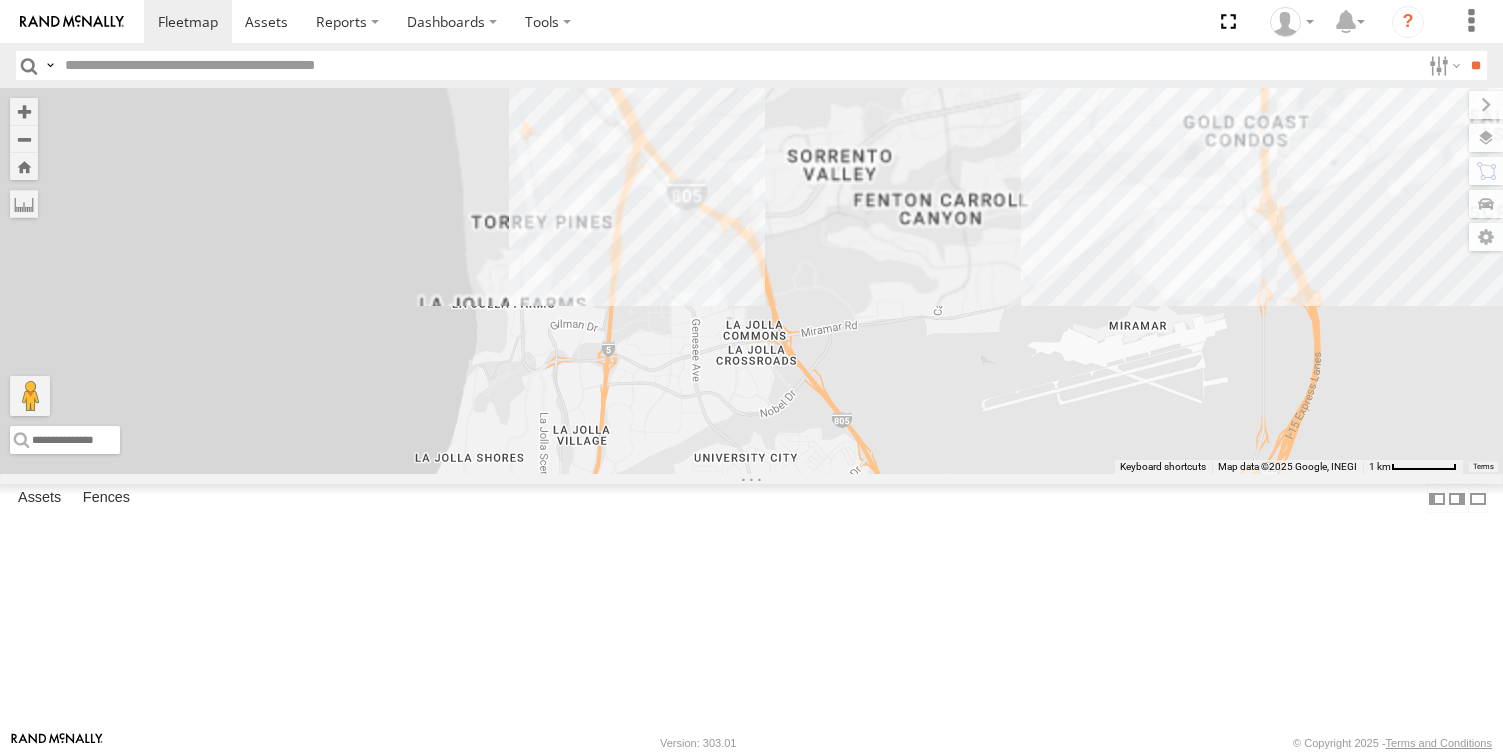 drag, startPoint x: 1071, startPoint y: 588, endPoint x: 1119, endPoint y: 829, distance: 245.7336 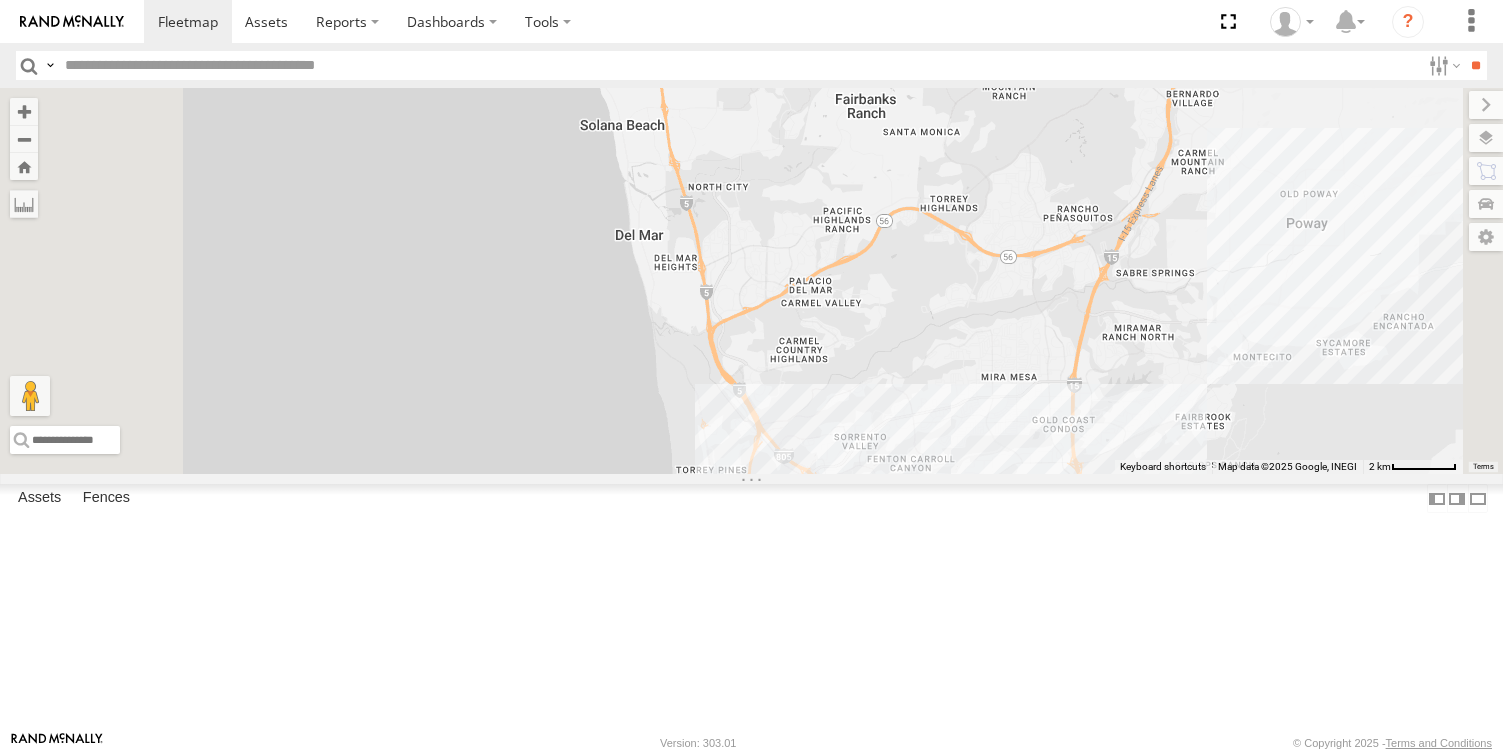 click on "KENNY JUSTIN/T-1628 MOHAPE/T-1689 OSCAR/T-1668 LUIS CAMPOS JOSE P DWAYNE/T-1622 TAXZ467191 TLXZ529419 SERGIO T-1678/ LUIS KEVIN/T-1656 254845/QUINN" at bounding box center [751, 281] 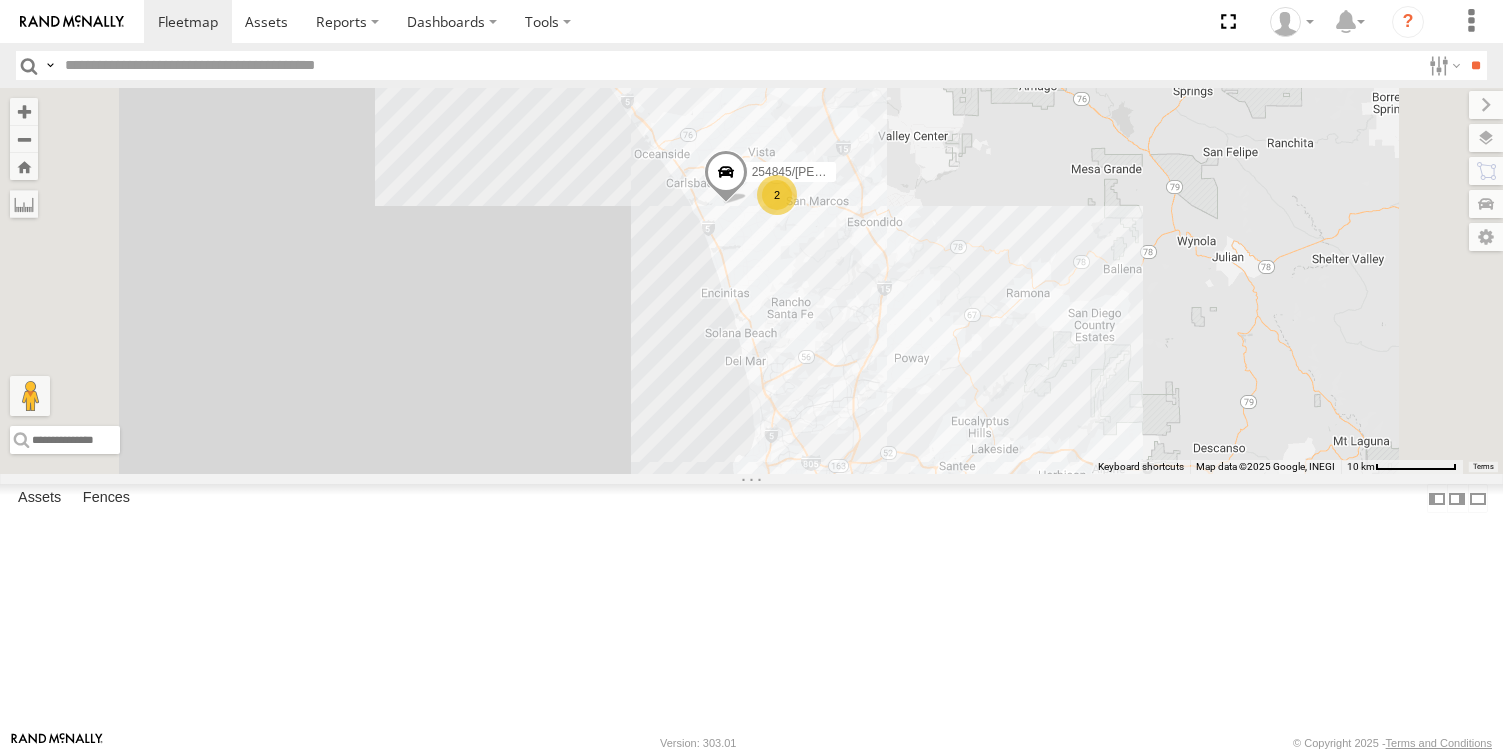 drag, startPoint x: 1032, startPoint y: 245, endPoint x: 985, endPoint y: 547, distance: 305.6354 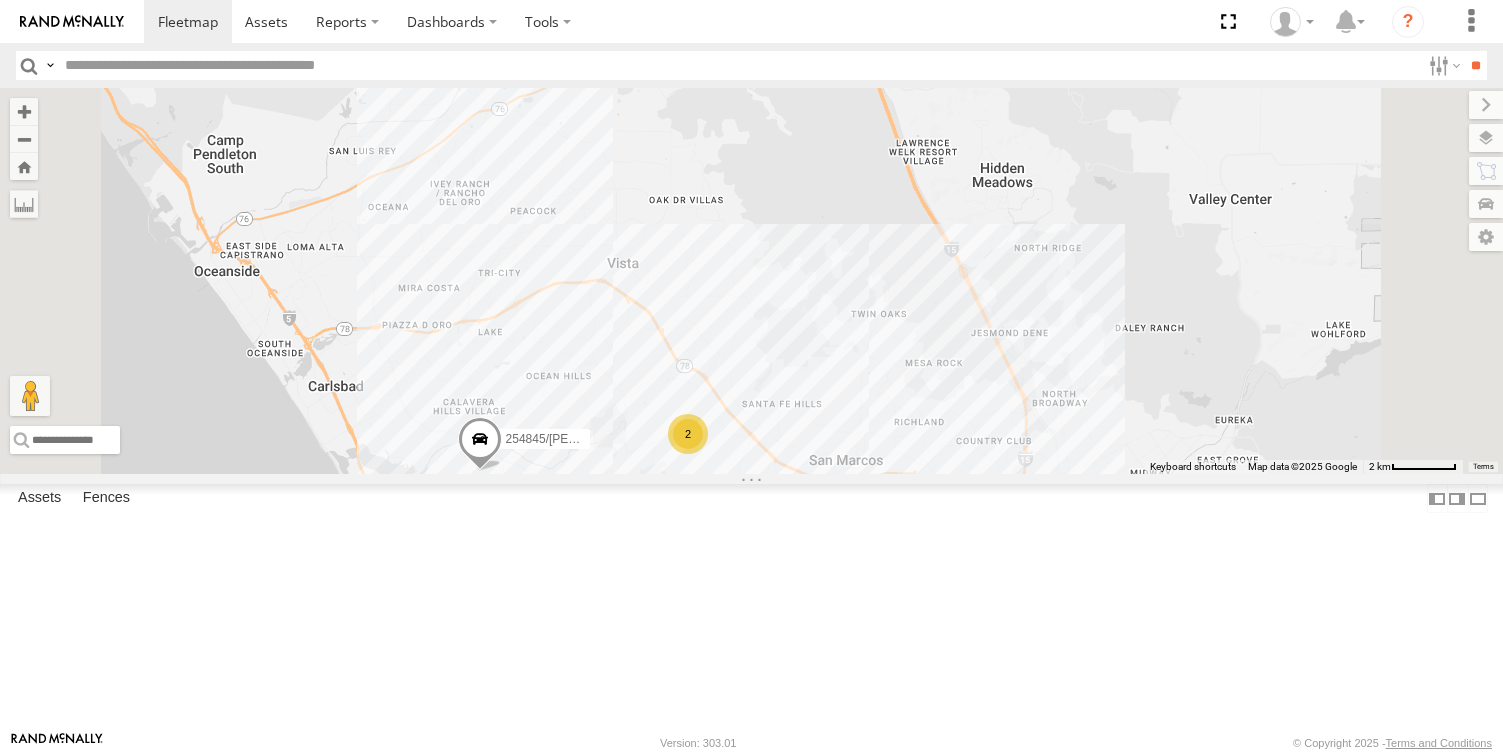 drag, startPoint x: 936, startPoint y: 567, endPoint x: 1046, endPoint y: 500, distance: 128.7983 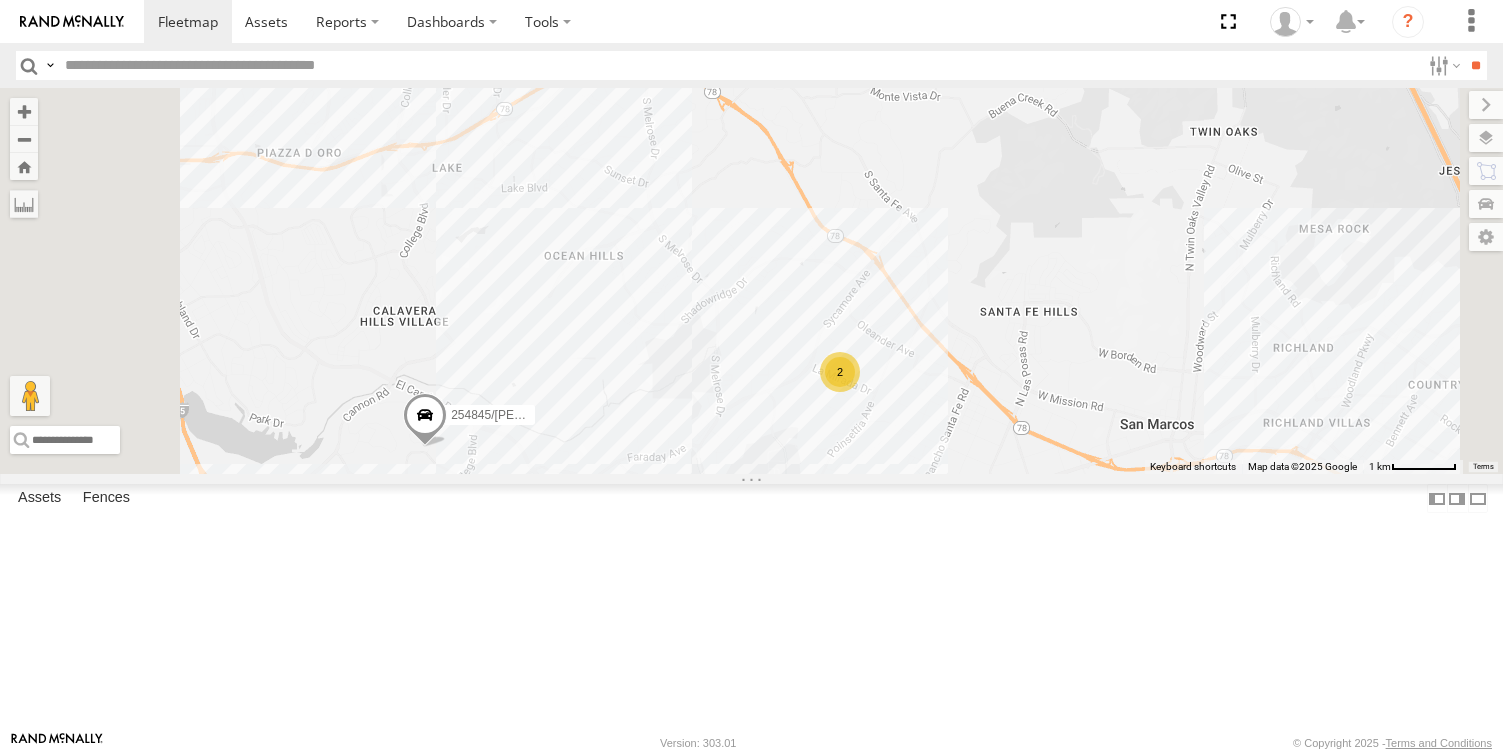 drag, startPoint x: 914, startPoint y: 494, endPoint x: 1036, endPoint y: 410, distance: 148.12157 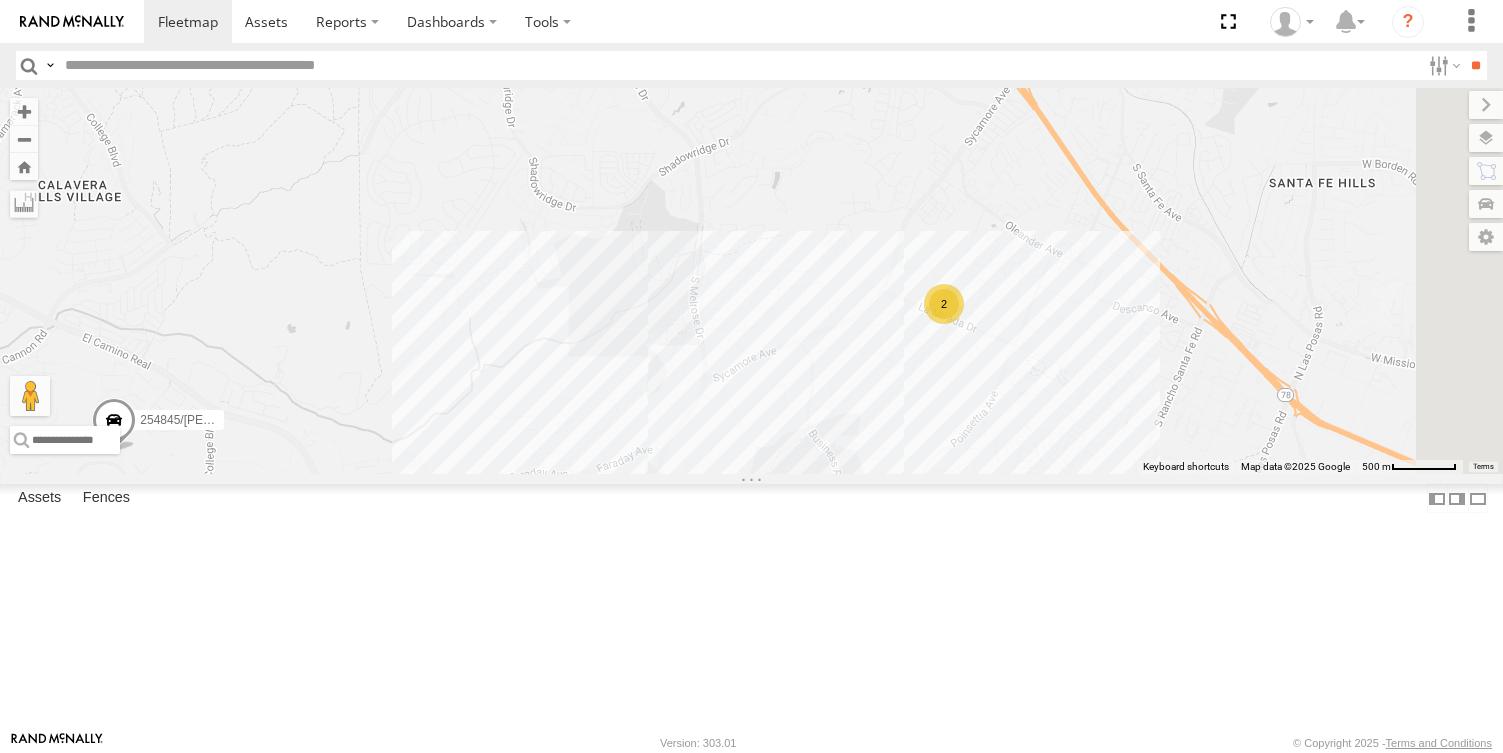 drag, startPoint x: 1194, startPoint y: 490, endPoint x: 1025, endPoint y: 490, distance: 169 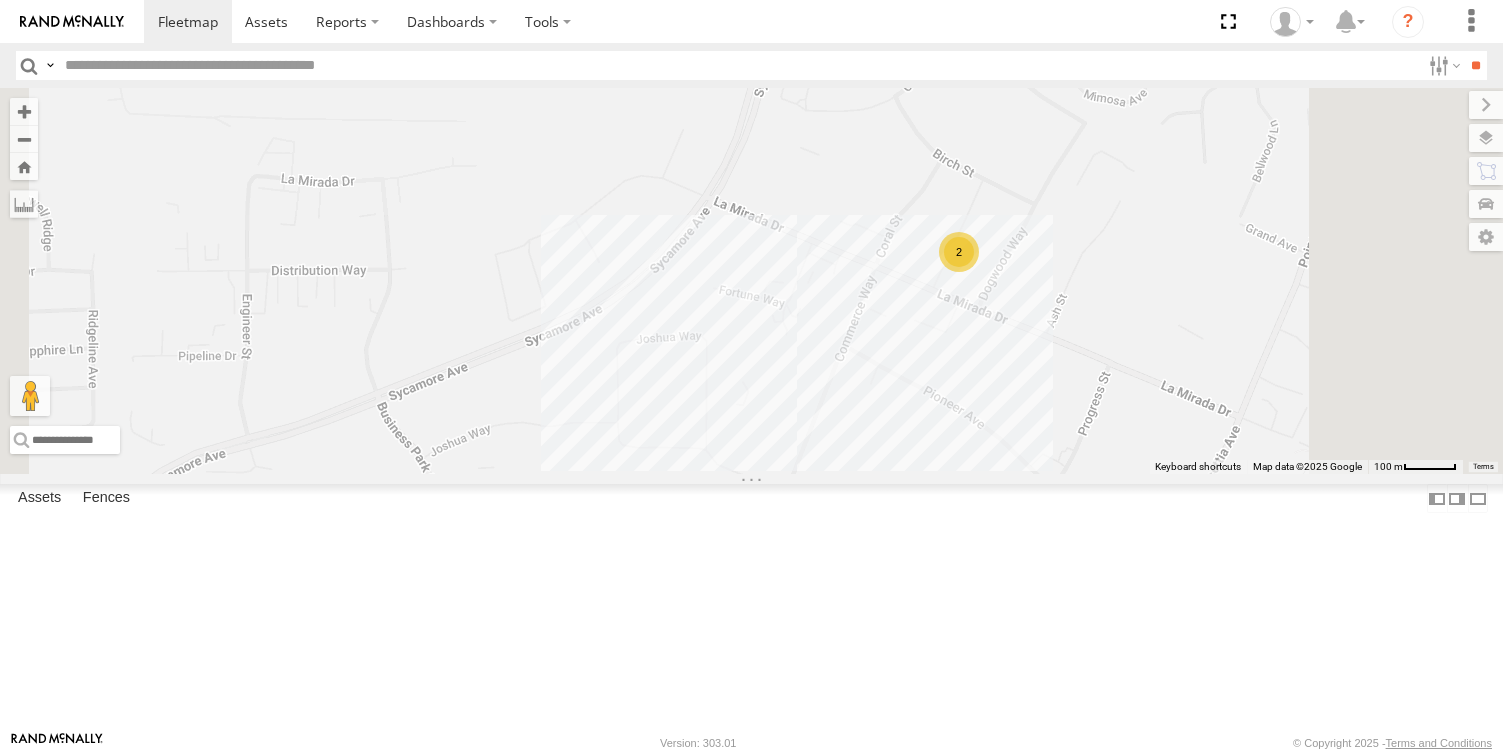 drag, startPoint x: 1301, startPoint y: 339, endPoint x: 1224, endPoint y: 472, distance: 153.68149 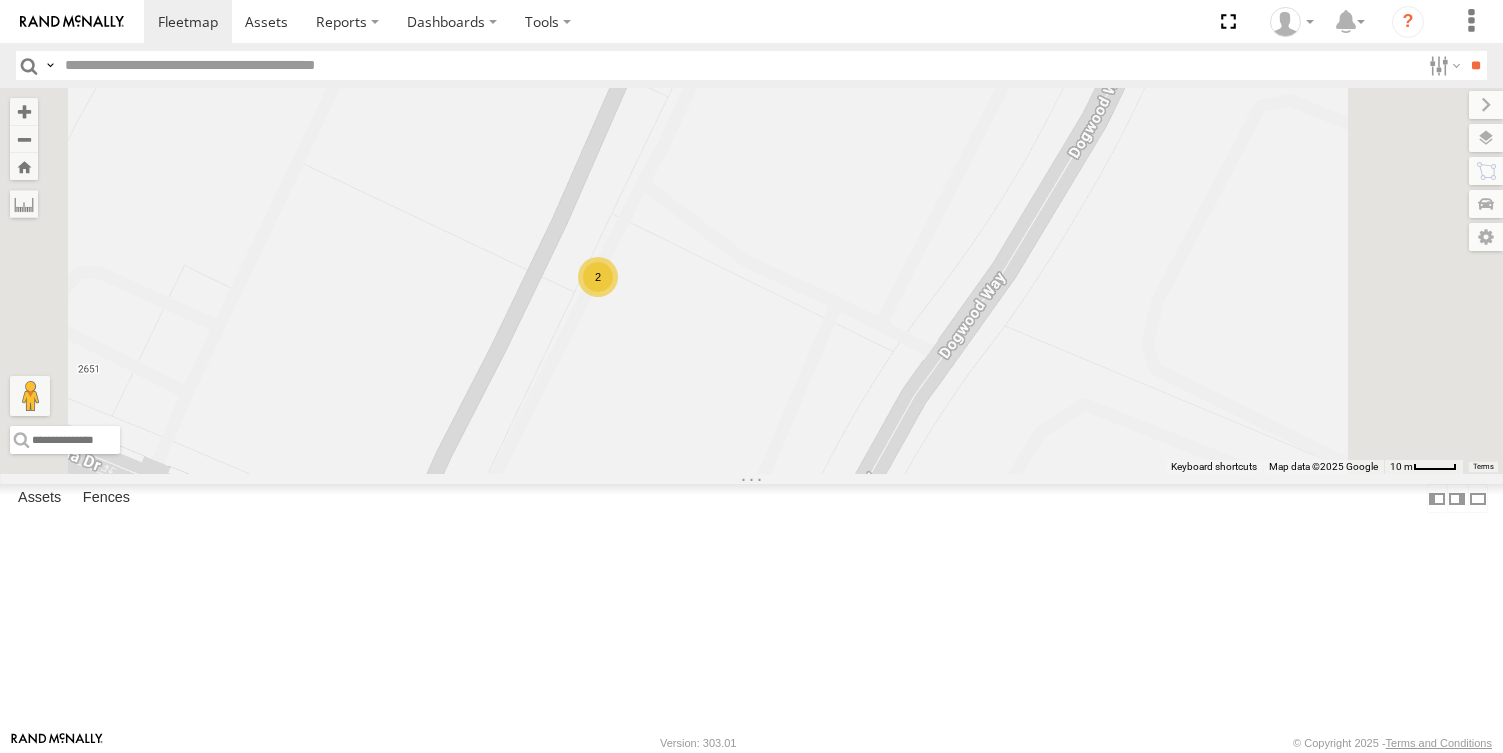 click on "2" at bounding box center (598, 277) 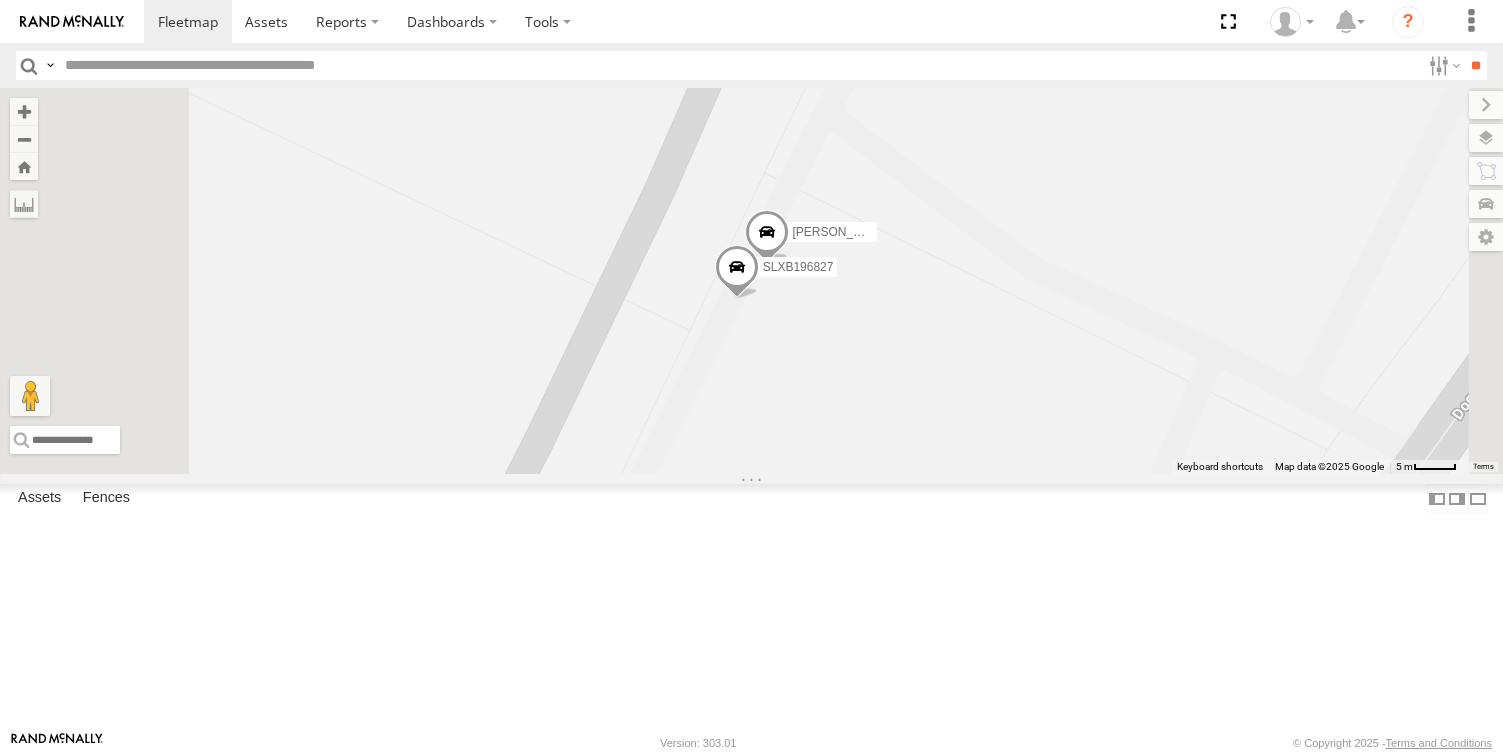 click on "[PERSON_NAME]/272077" at bounding box center [863, 232] 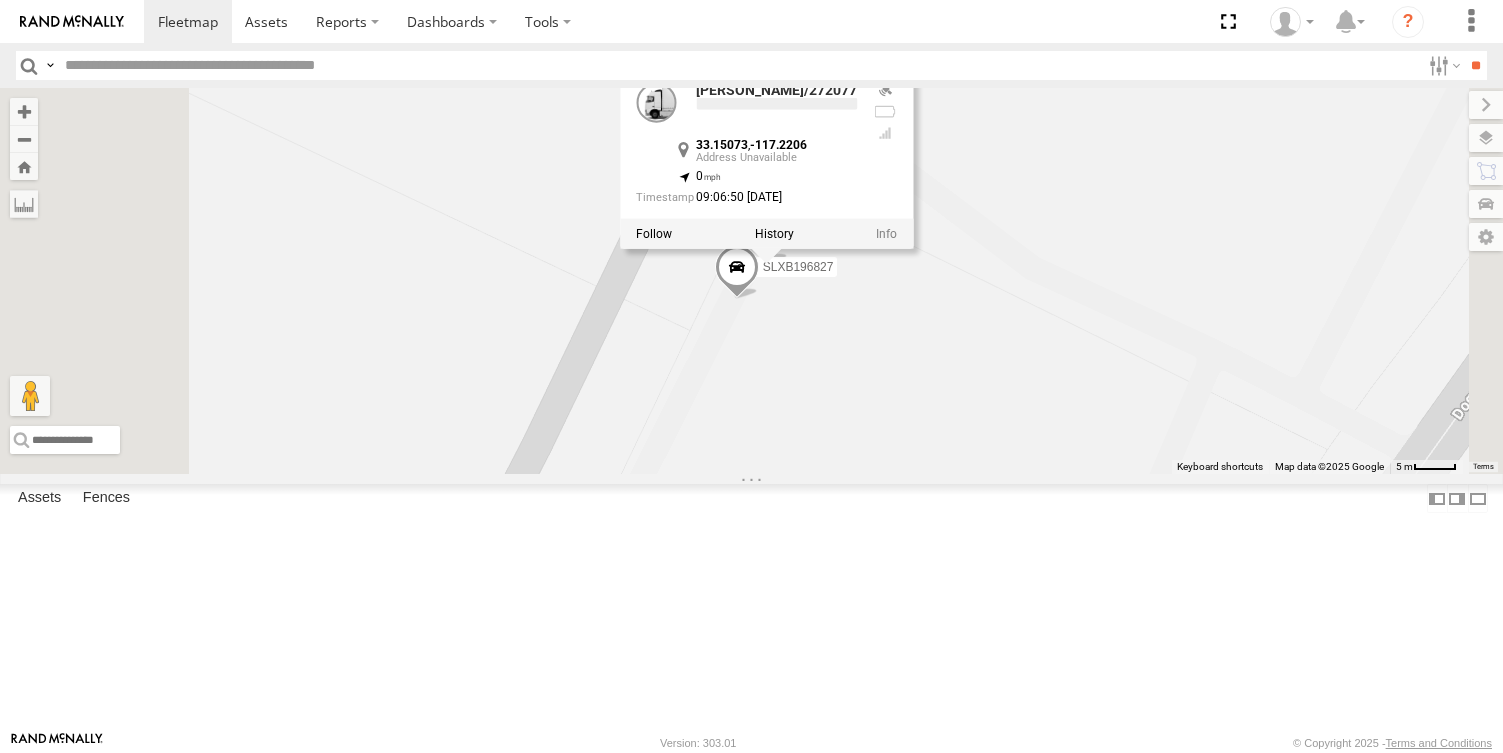 click on "KENNY JUSTIN/T-1628 MOHAPE/T-1689 OSCAR/T-1668 LUIS CAMPOS JOSE P DWAYNE/T-1622 TAXZ467191 TLXZ529419 SERGIO T-1678/ LUIS KEVIN/T-1656 254845/QUINN SLXB196827 LARS/272077 LARS/272077 33.15073 ,  -117.2206 0 09:06:50 10/07/2025" at bounding box center (751, 281) 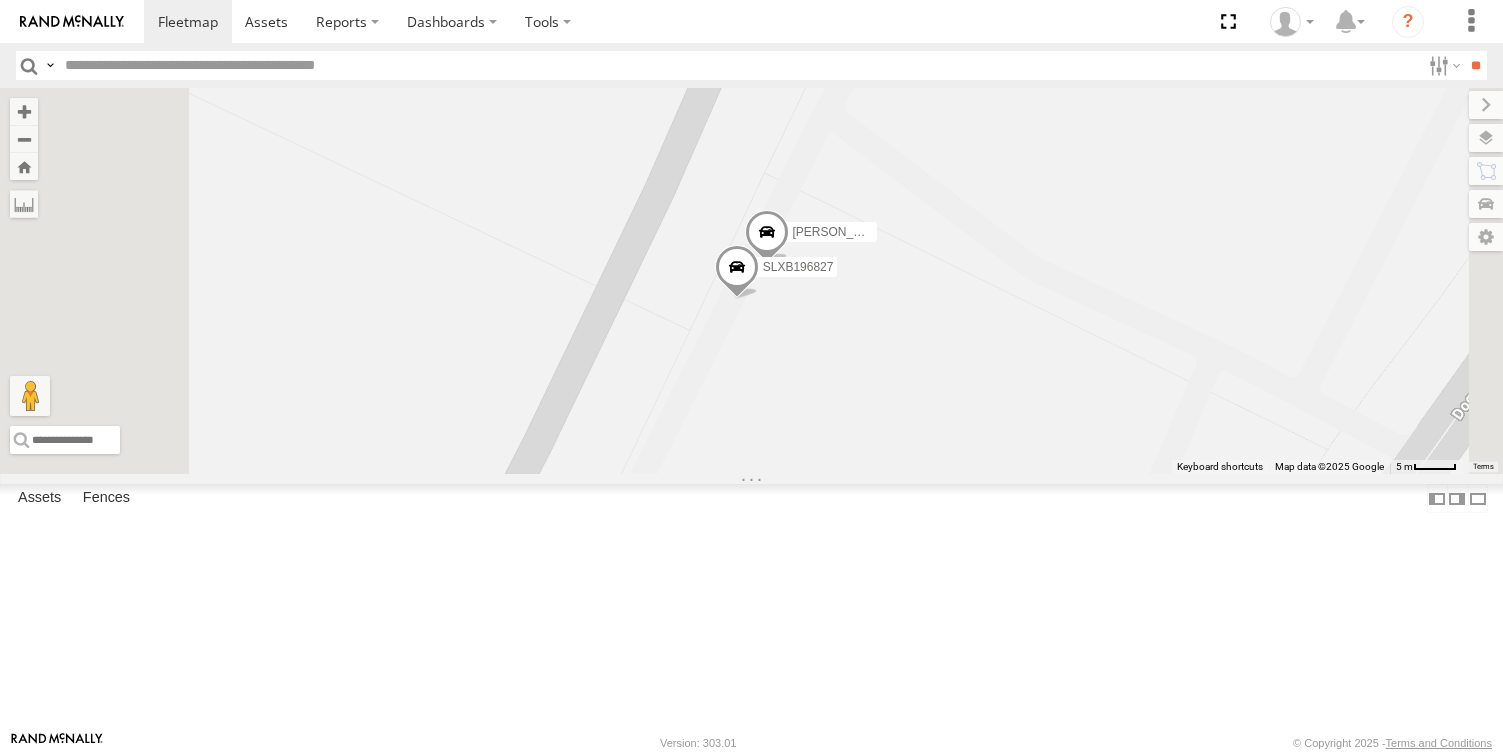 click on "[PERSON_NAME]/272077" at bounding box center [863, 232] 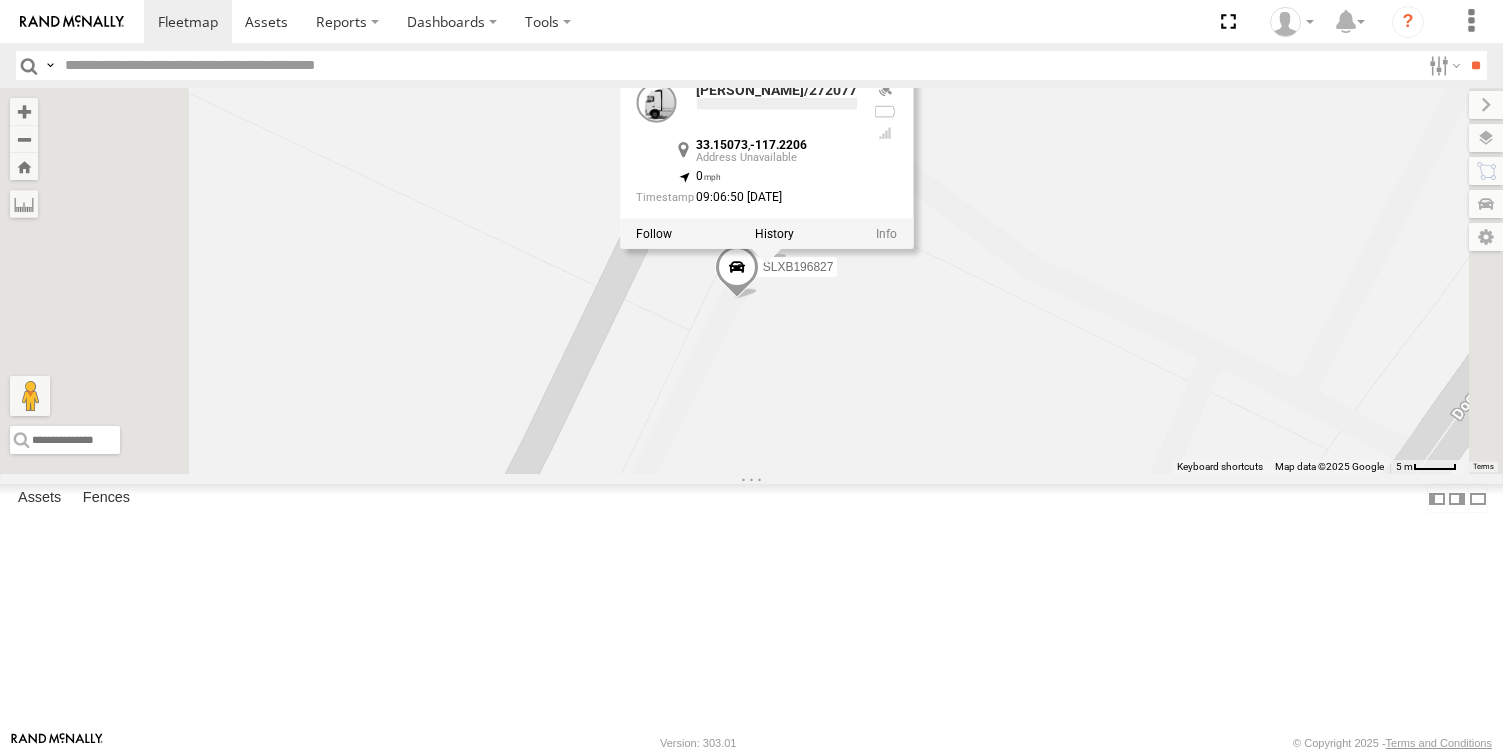 click on "KENNY JUSTIN/T-1628 MOHAPE/T-1689 OSCAR/T-1668 LUIS CAMPOS JOSE P DWAYNE/T-1622 TAXZ467191 TLXZ529419 SERGIO T-1678/ LUIS KEVIN/T-1656 254845/QUINN SLXB196827 LARS/272077 LARS/272077 33.15073 ,  -117.2206 0 09:06:50 10/07/2025" at bounding box center (751, 281) 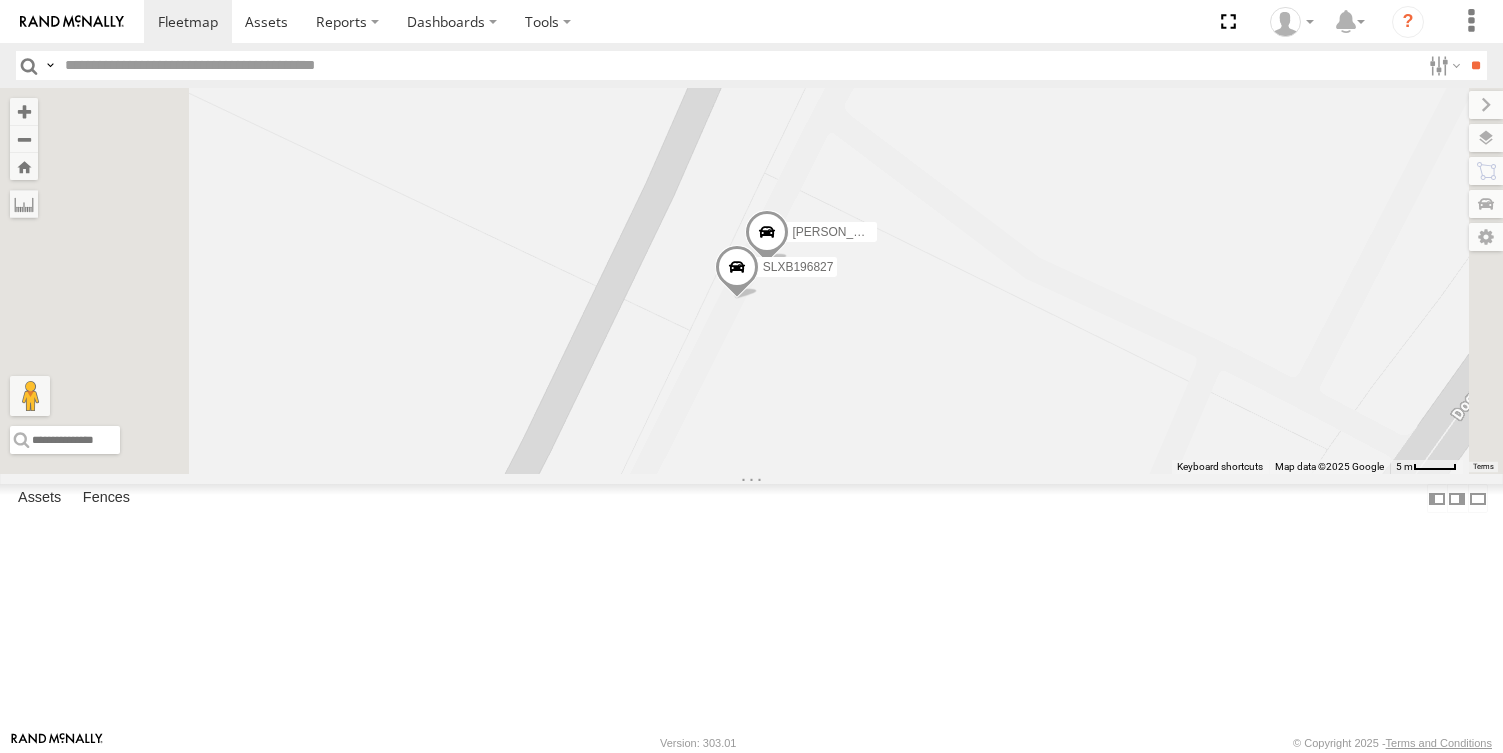 click at bounding box center (766, 237) 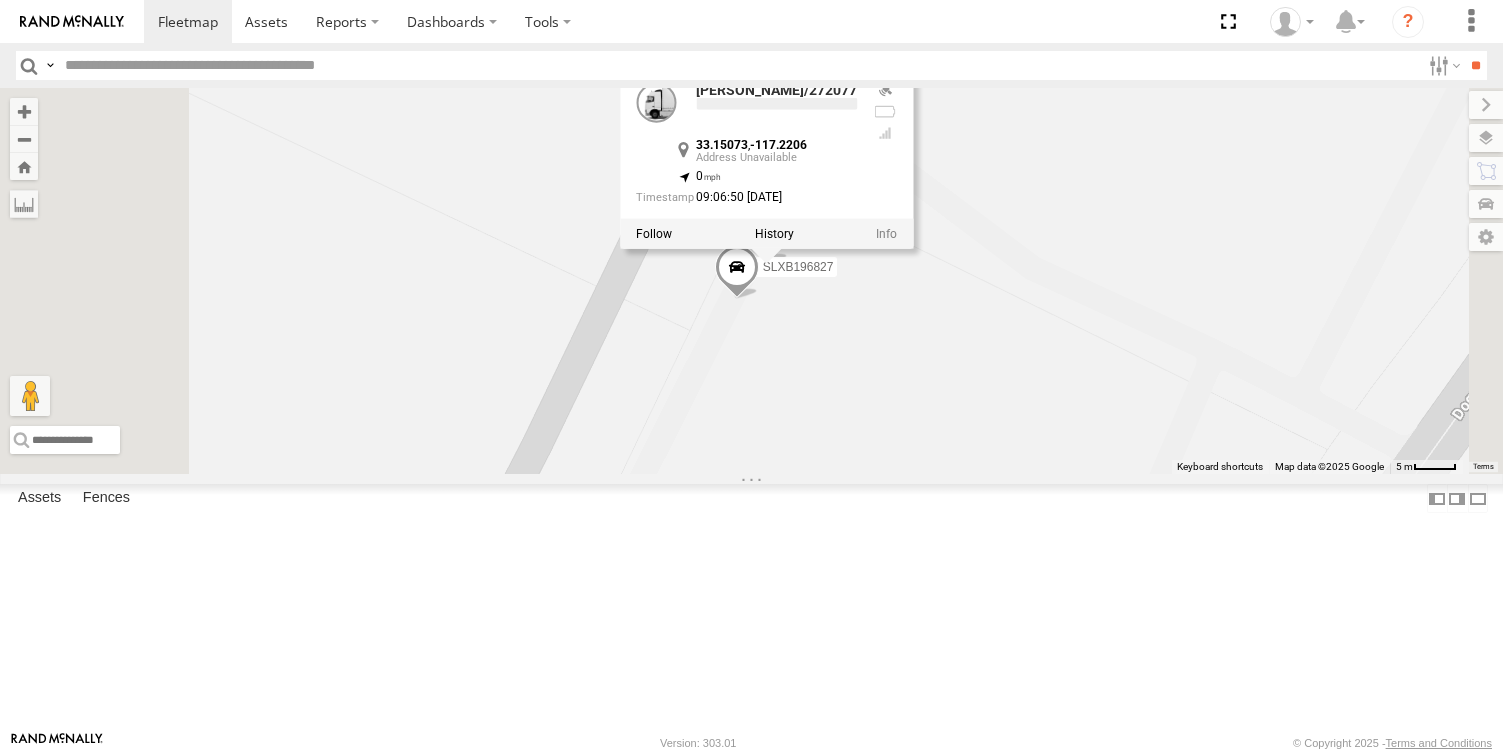 click on "KENNY JUSTIN/T-1628 MOHAPE/T-1689 OSCAR/T-1668 LUIS CAMPOS JOSE P DWAYNE/T-1622 TAXZ467191 TLXZ529419 SERGIO T-1678/ LUIS KEVIN/T-1656 254845/QUINN SLXB196827 LARS/272077 LARS/272077 33.15073 ,  -117.2206 0 09:06:50 10/07/2025" at bounding box center [751, 281] 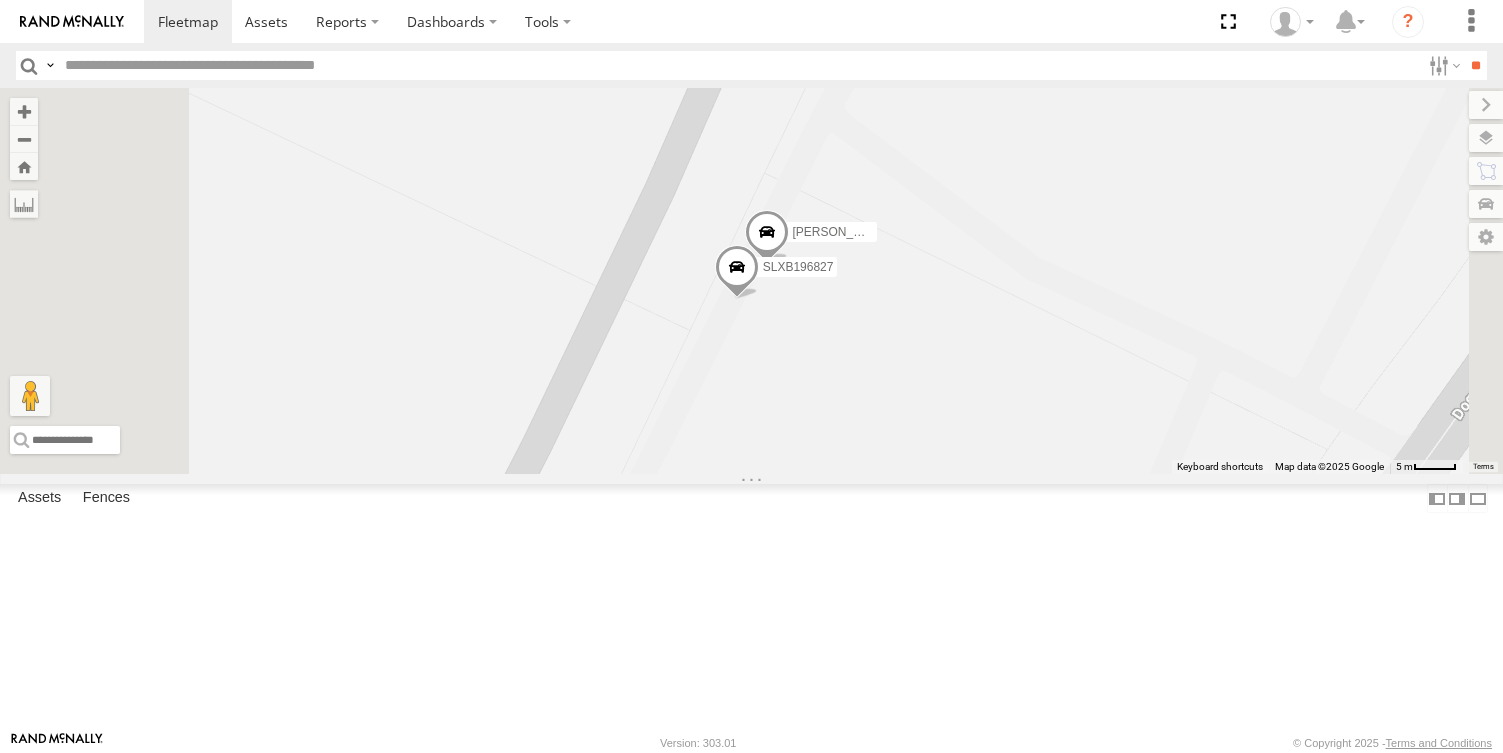 click on "[PERSON_NAME]/272077" at bounding box center (826, 232) 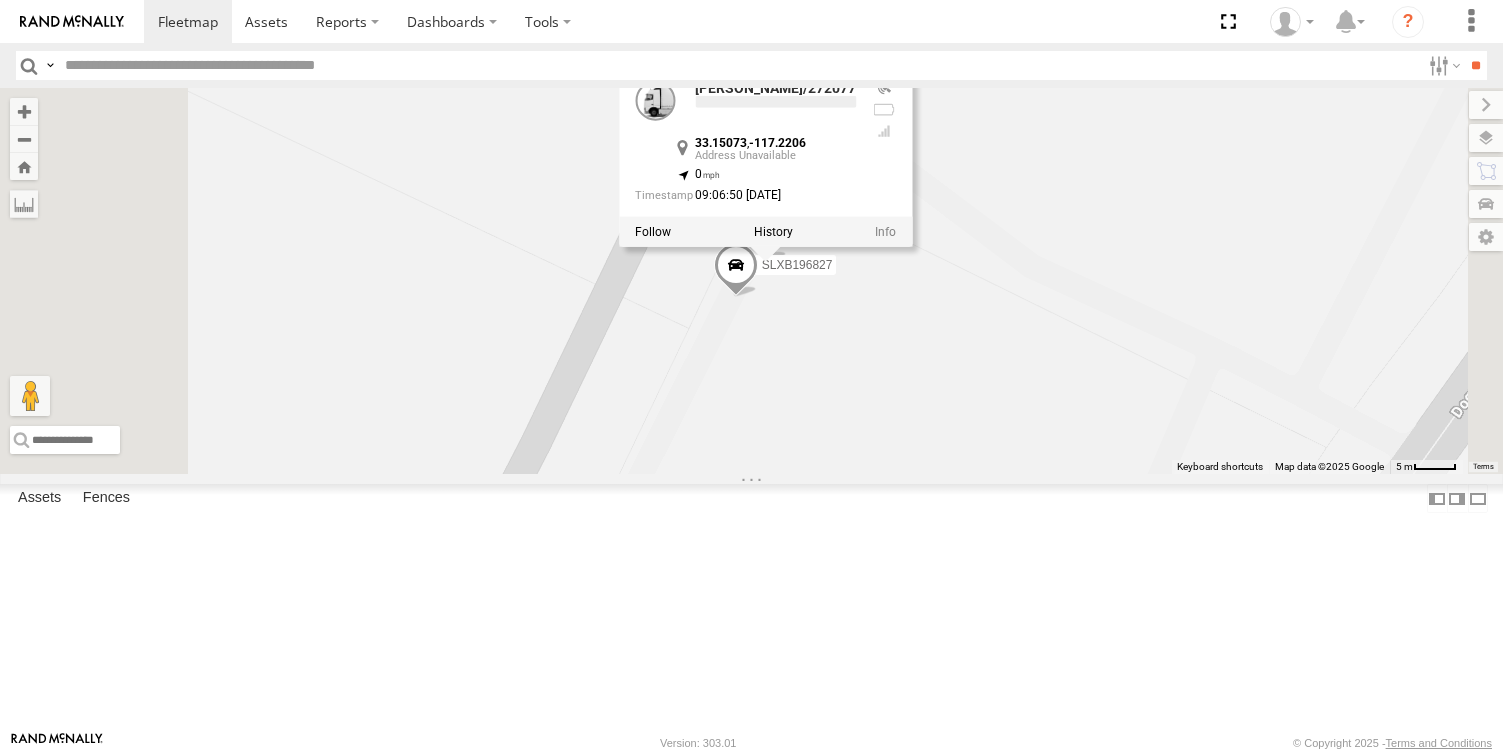click at bounding box center (765, 232) 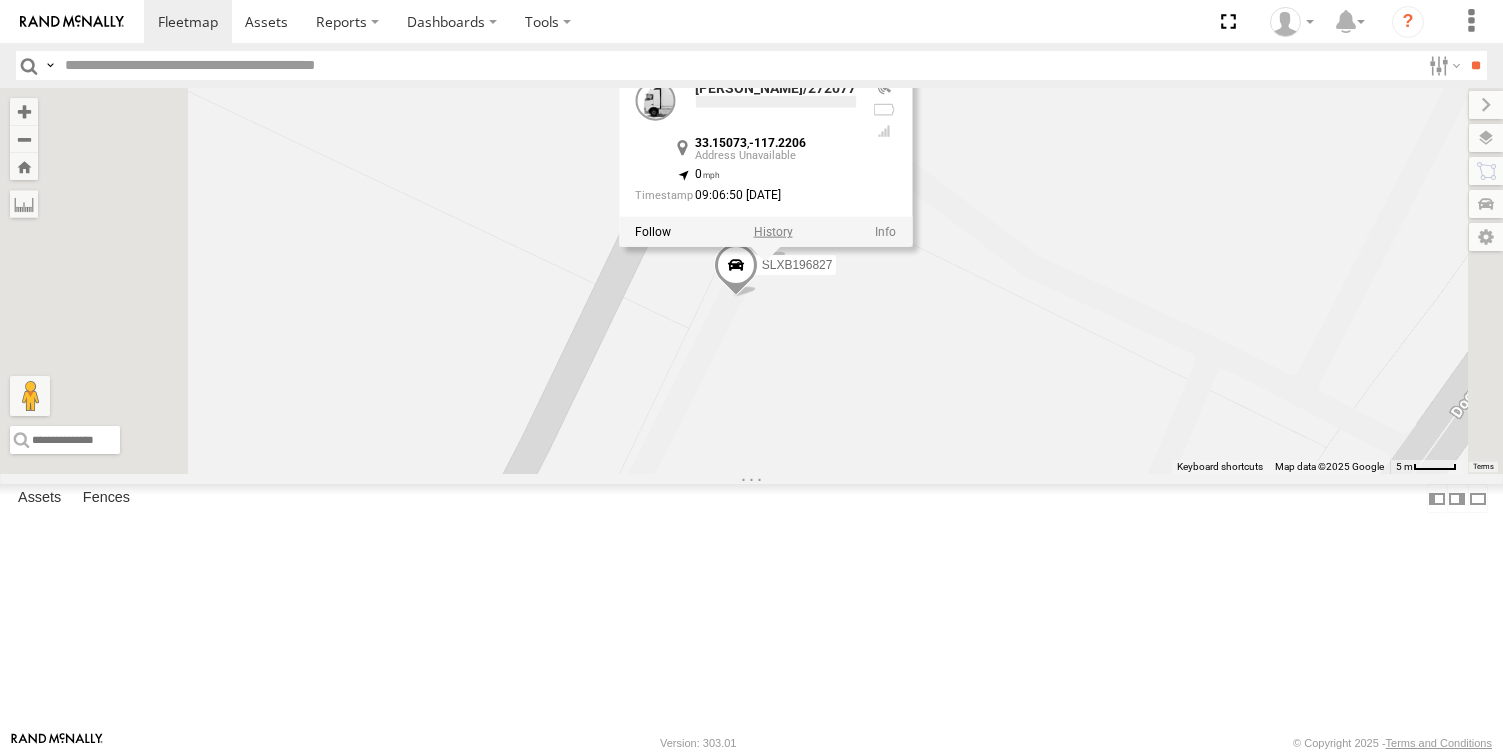 click at bounding box center (772, 232) 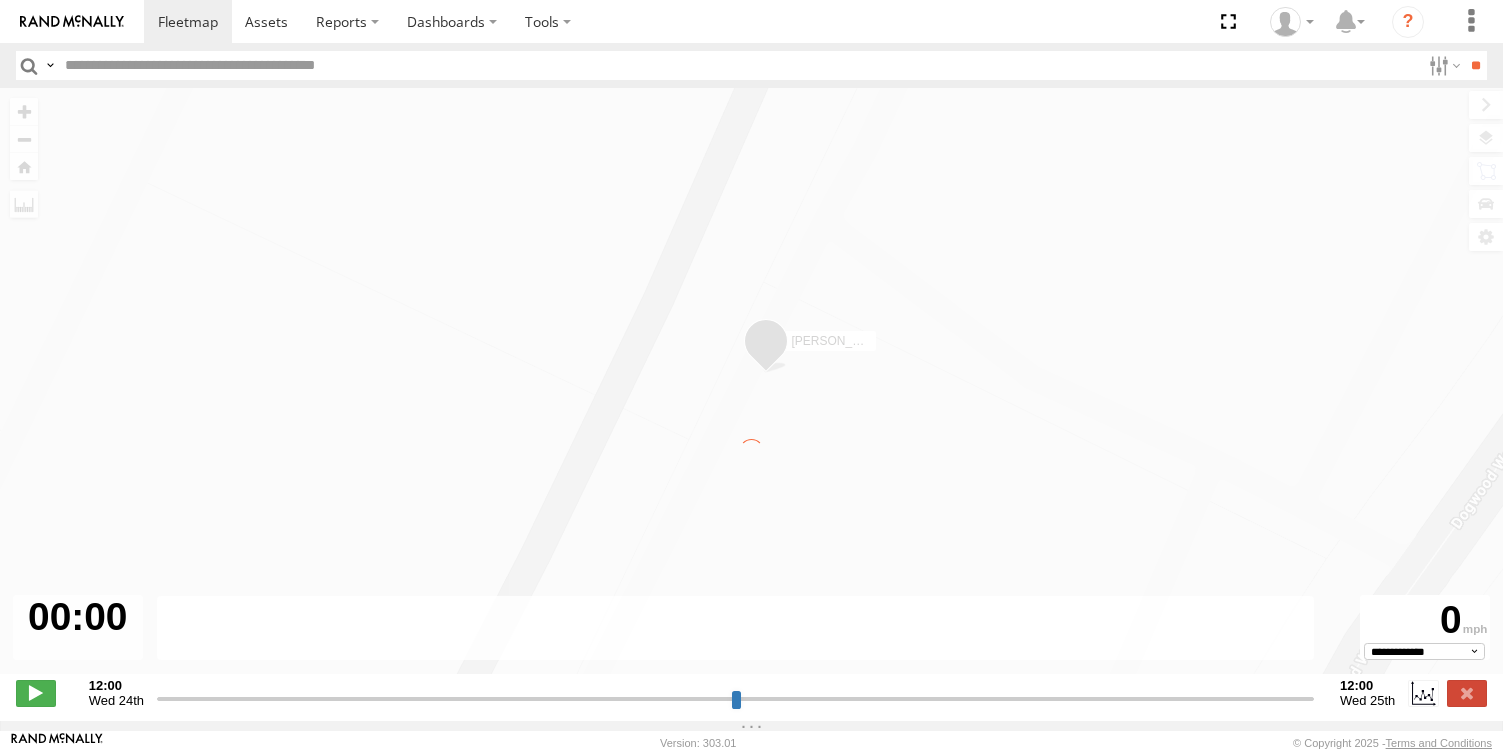click on "← Move left → Move right ↑ Move up ↓ Move down + Zoom in - Zoom out Home Jump left by 75% End Jump right by 75% Page Up Jump up by 75% Page Down Jump down by 75% LARS/272077 Keyboard shortcuts Map Data Map data ©2025 Google Map data ©2025 Google 5 m  Click to toggle between metric and imperial units Terms Report a map error" at bounding box center [751, 391] 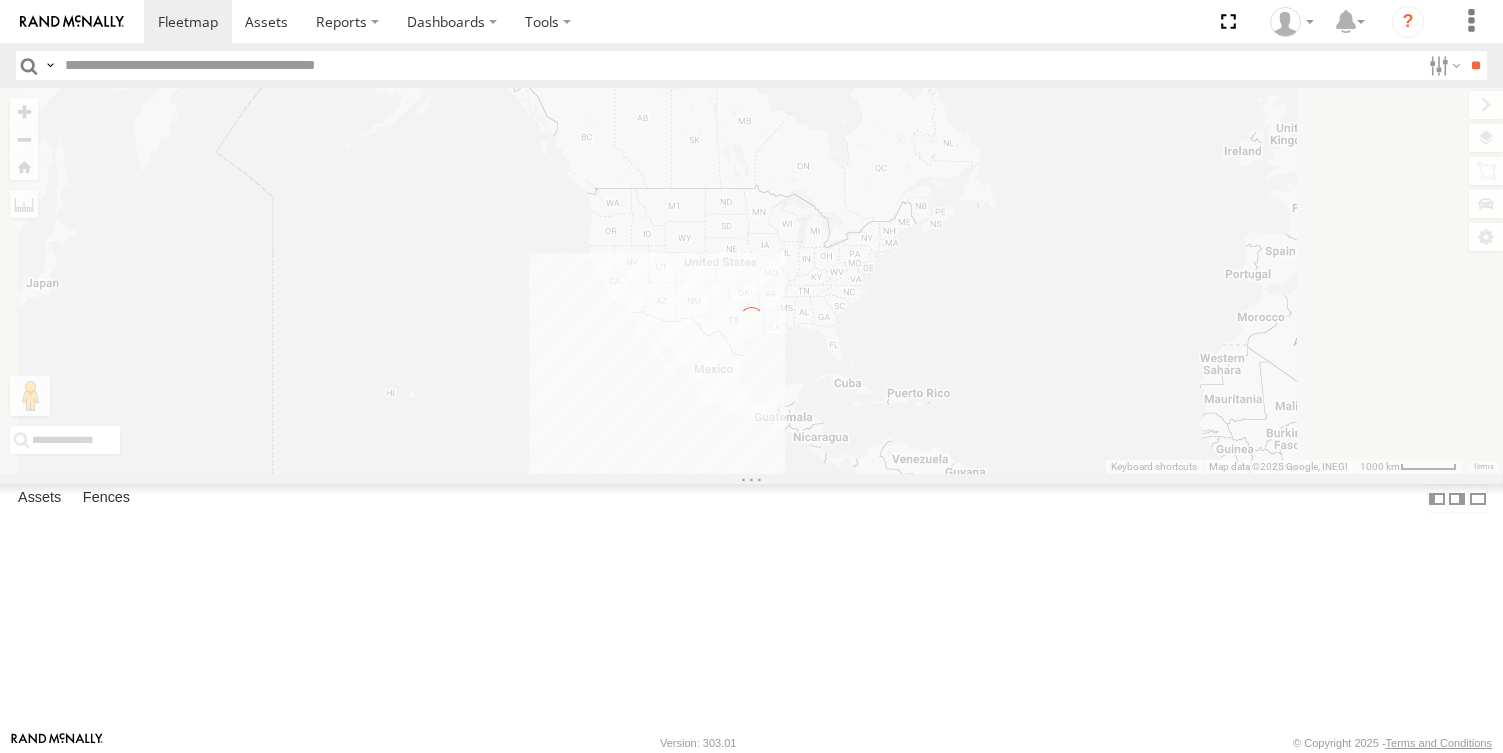 scroll, scrollTop: 0, scrollLeft: 0, axis: both 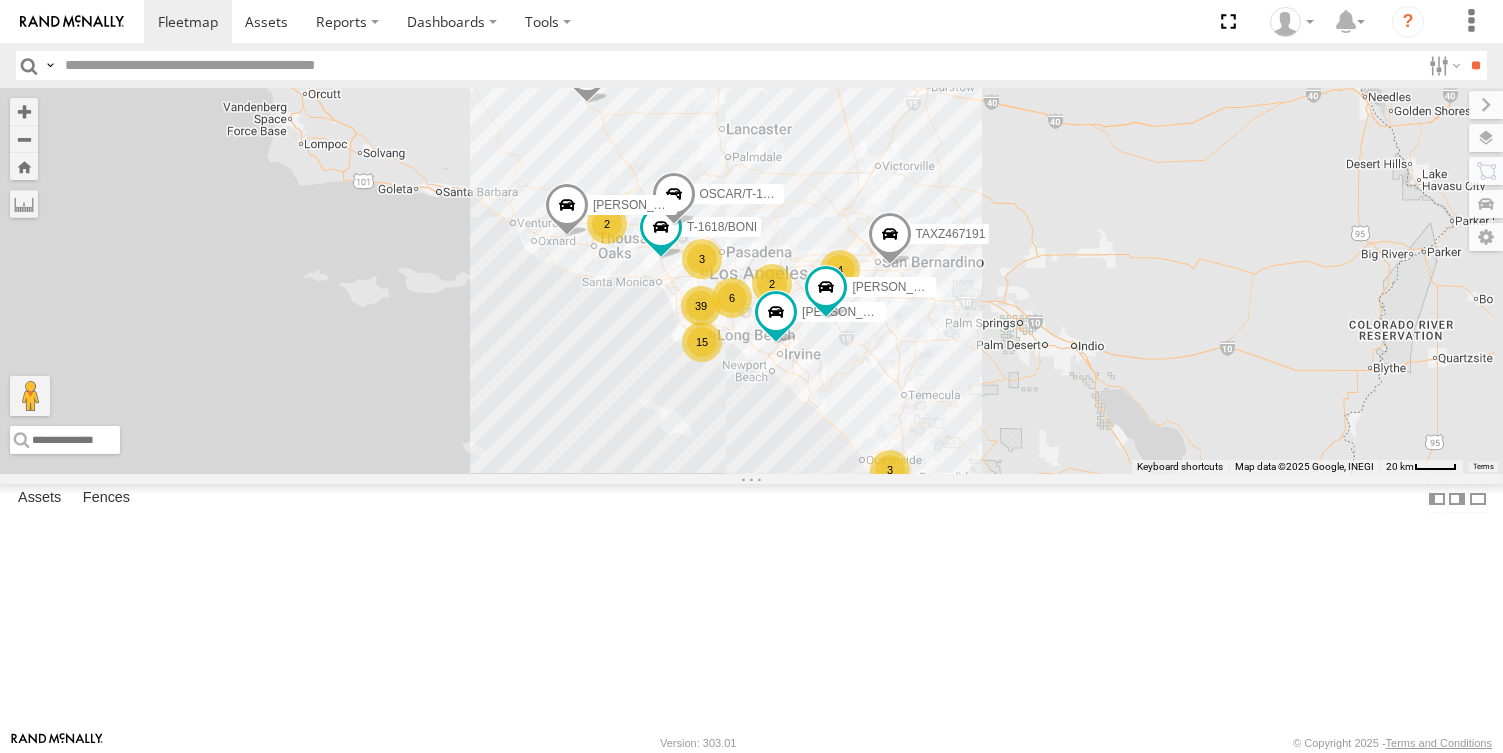 click at bounding box center [738, 65] 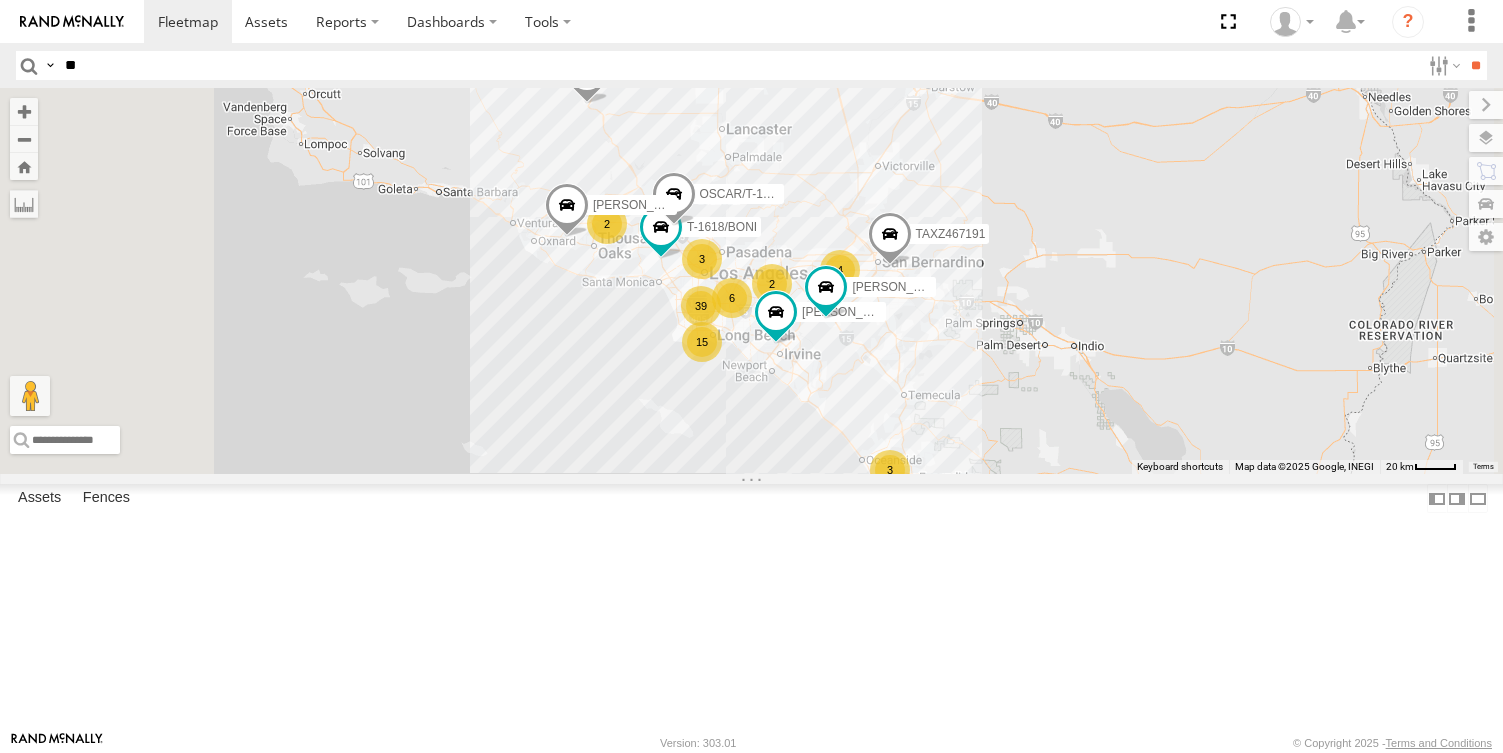 type on "**" 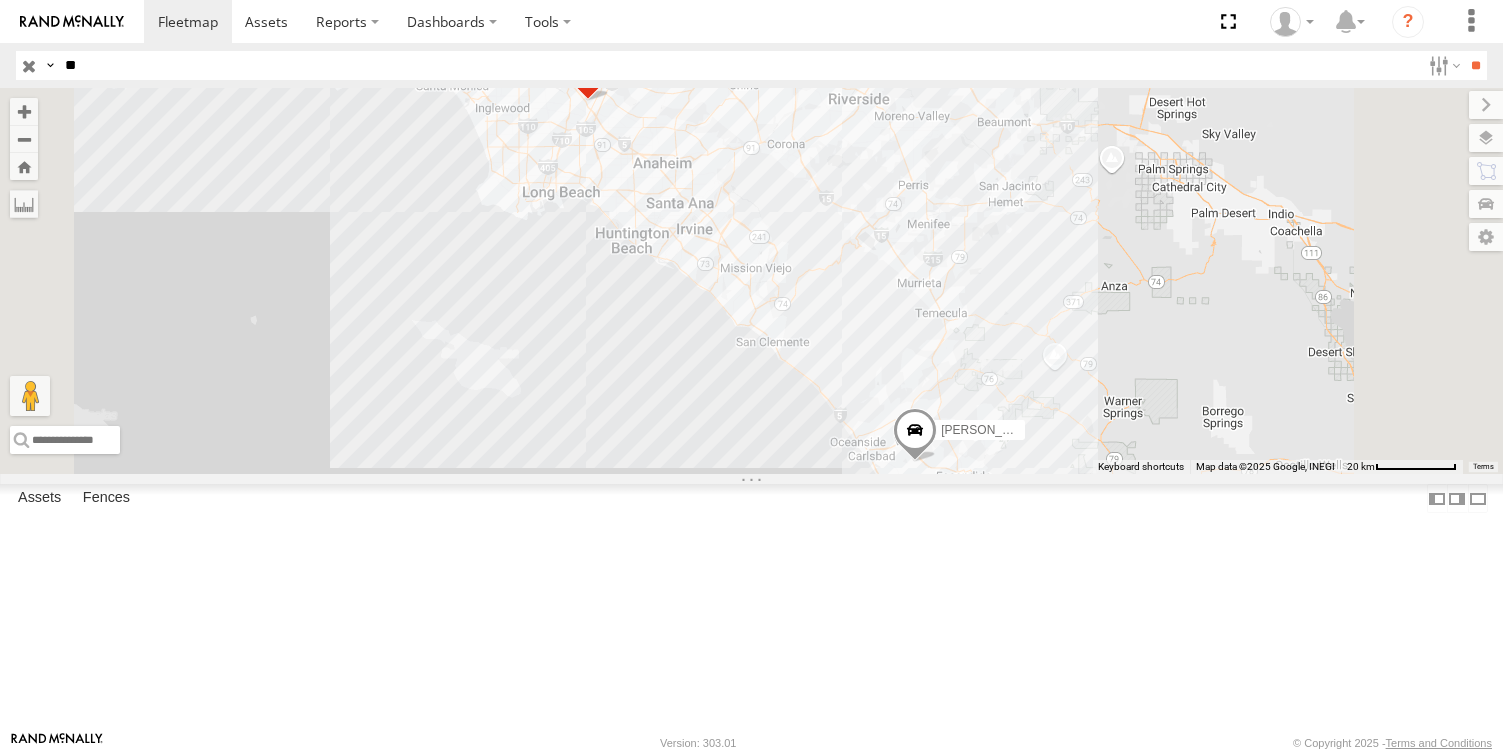 click on "[PERSON_NAME]/272077" at bounding box center (1012, 430) 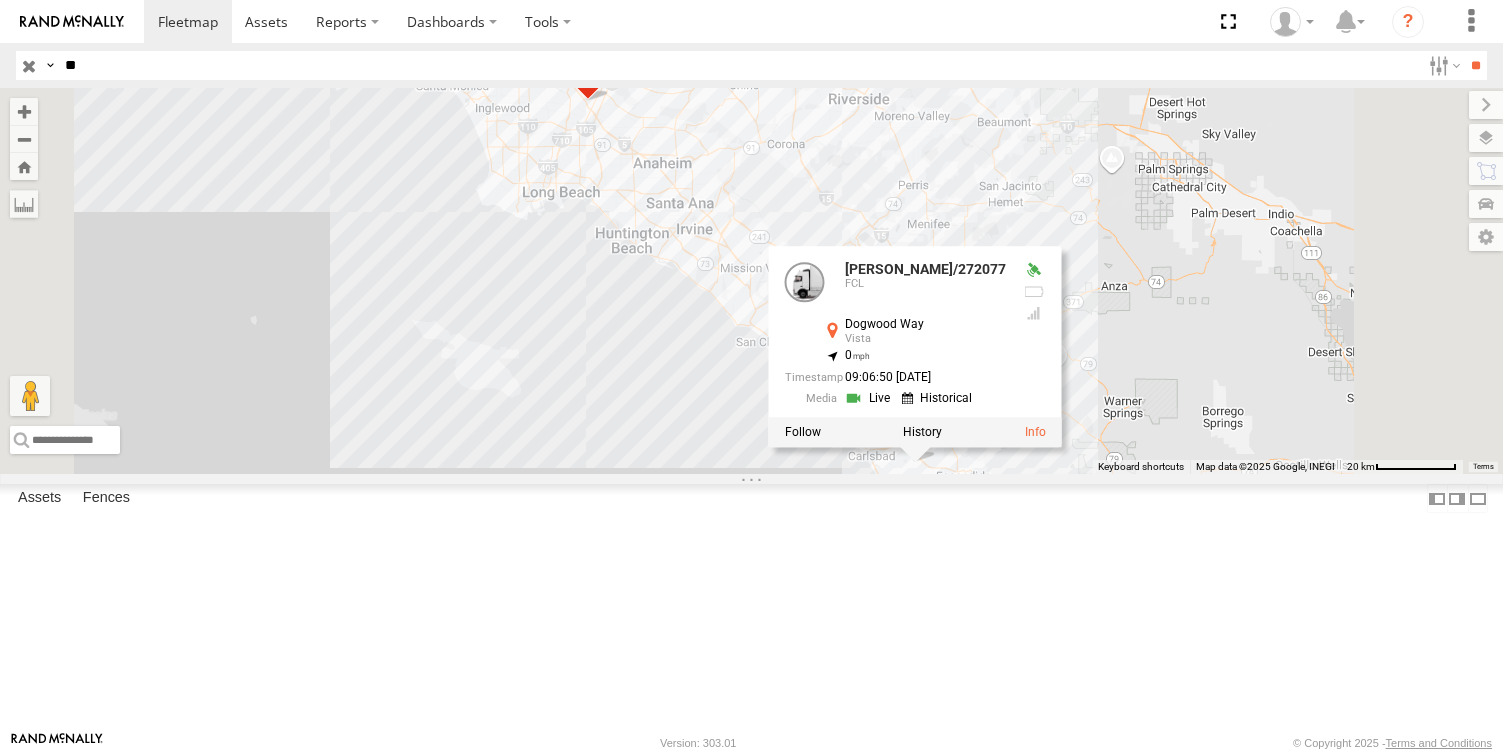 click on "[PERSON_NAME]/T-1623 [PERSON_NAME]/272077 [PERSON_NAME]/272077 [GEOGRAPHIC_DATA] 33.15073 ,  -117.2206 0 09:06:50 [DATE]" at bounding box center (751, 281) 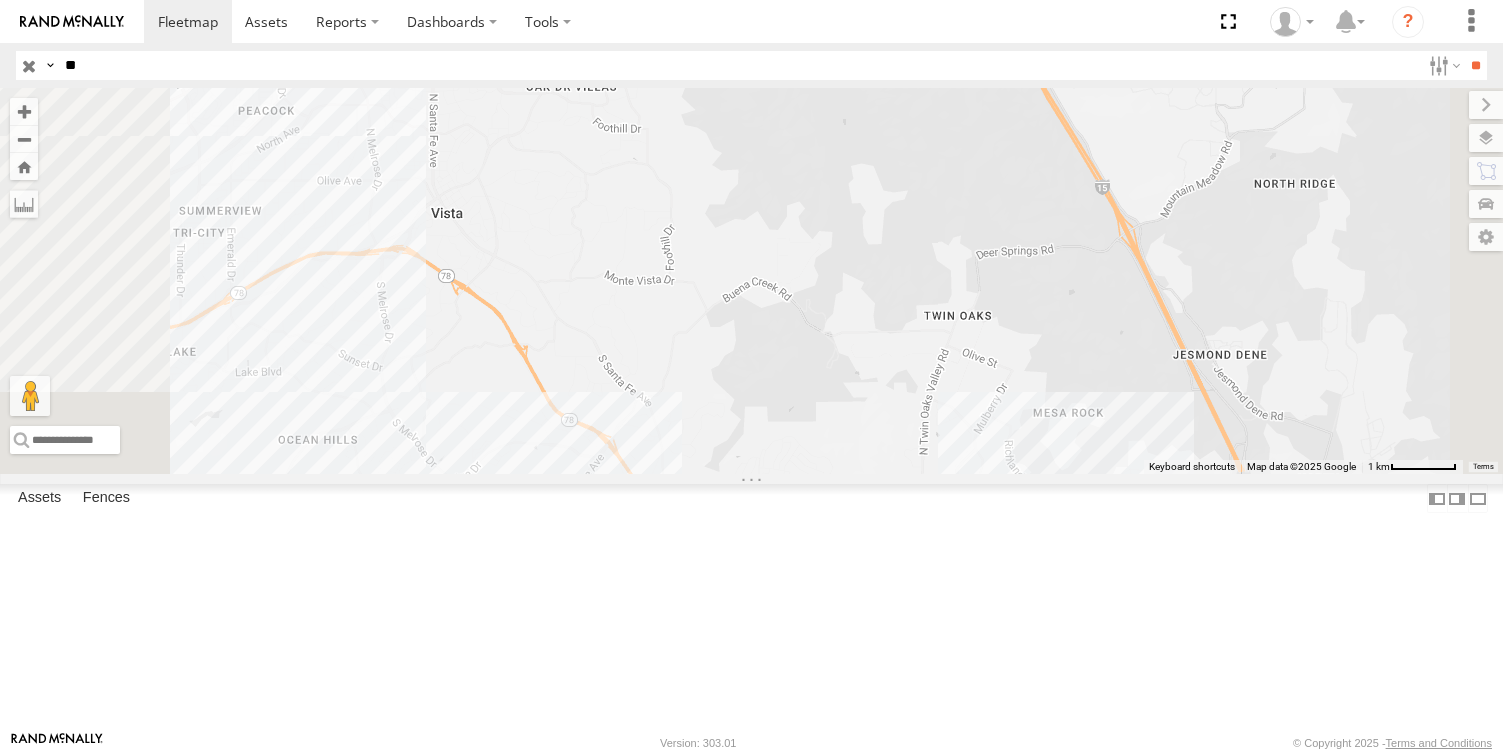 drag, startPoint x: 1061, startPoint y: 673, endPoint x: 978, endPoint y: 421, distance: 265.3168 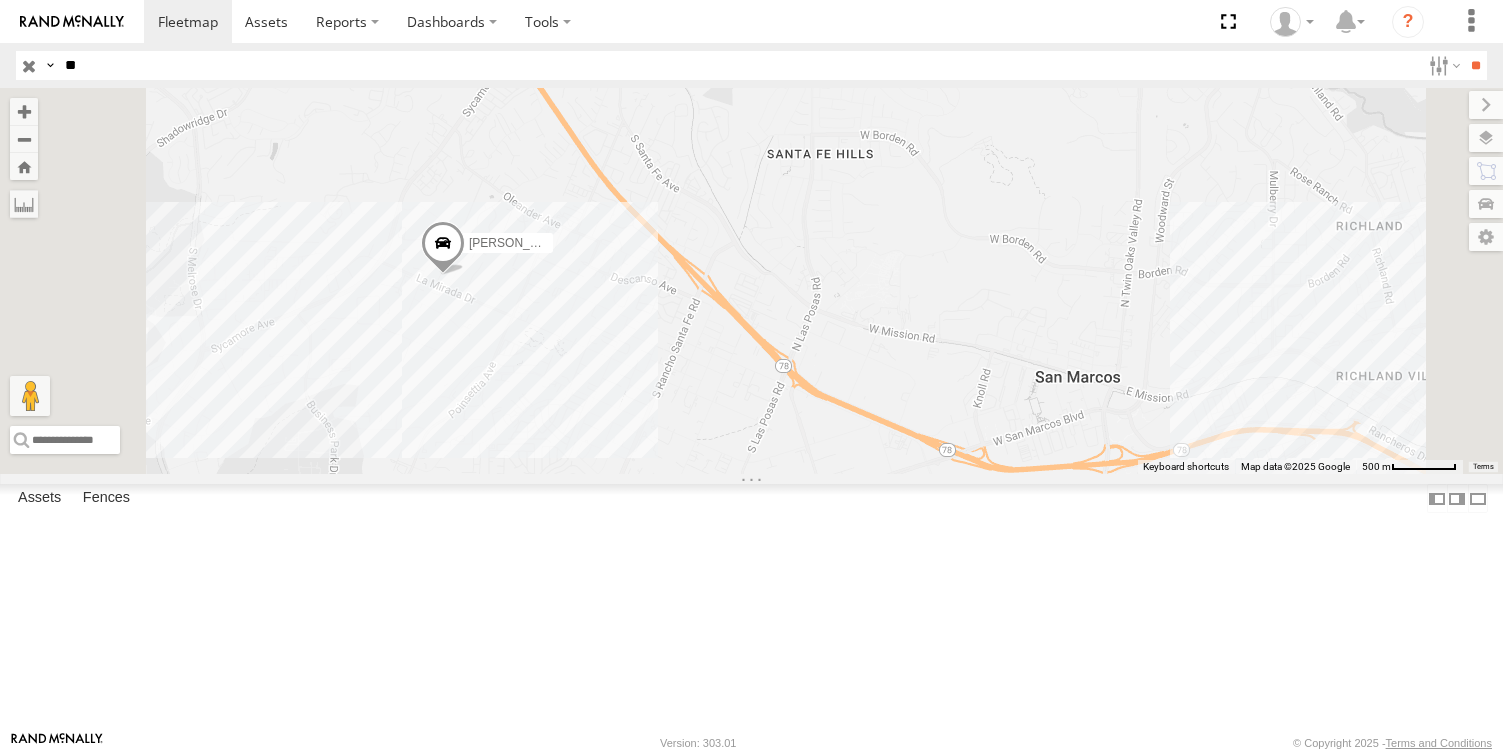 drag, startPoint x: 668, startPoint y: 286, endPoint x: 793, endPoint y: 439, distance: 197.57024 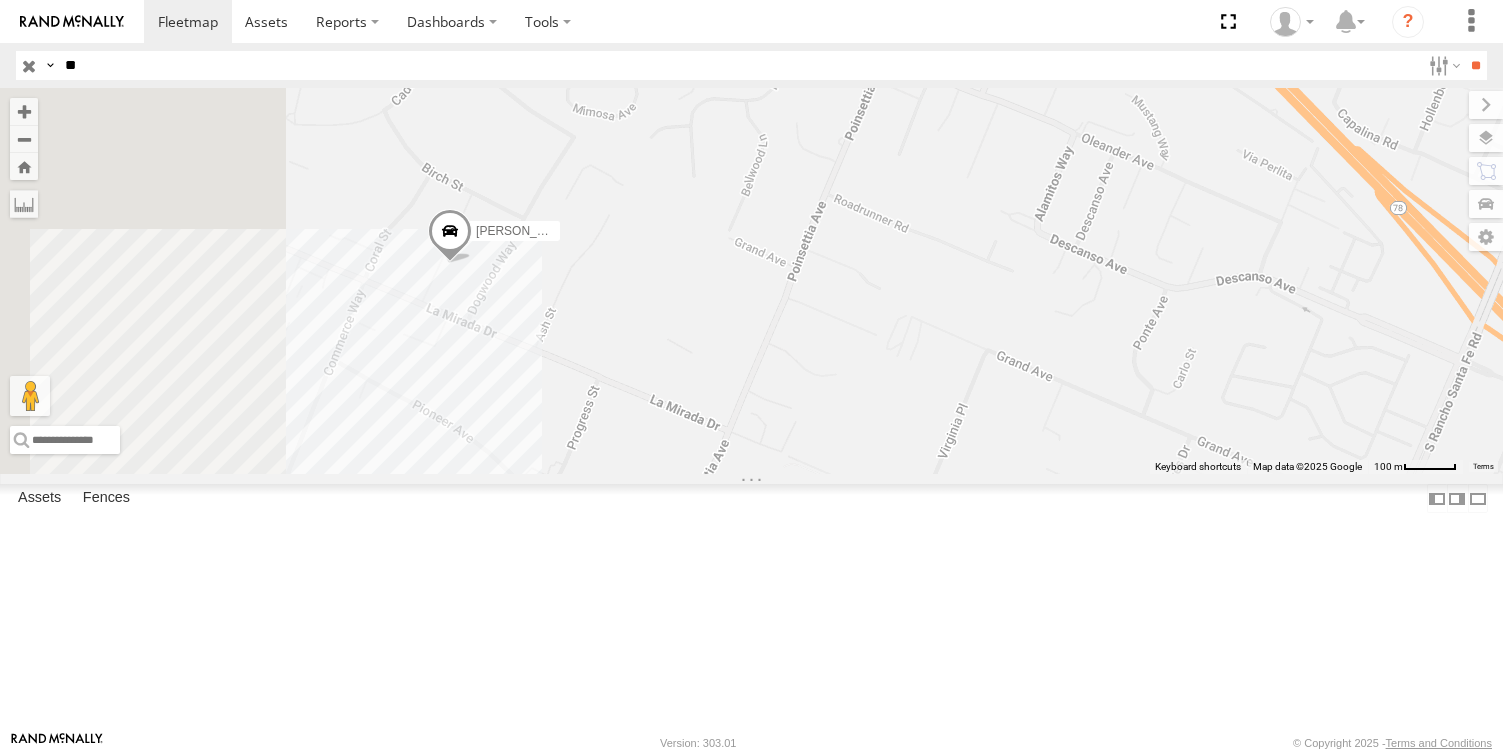 drag, startPoint x: 800, startPoint y: 454, endPoint x: 967, endPoint y: 466, distance: 167.43059 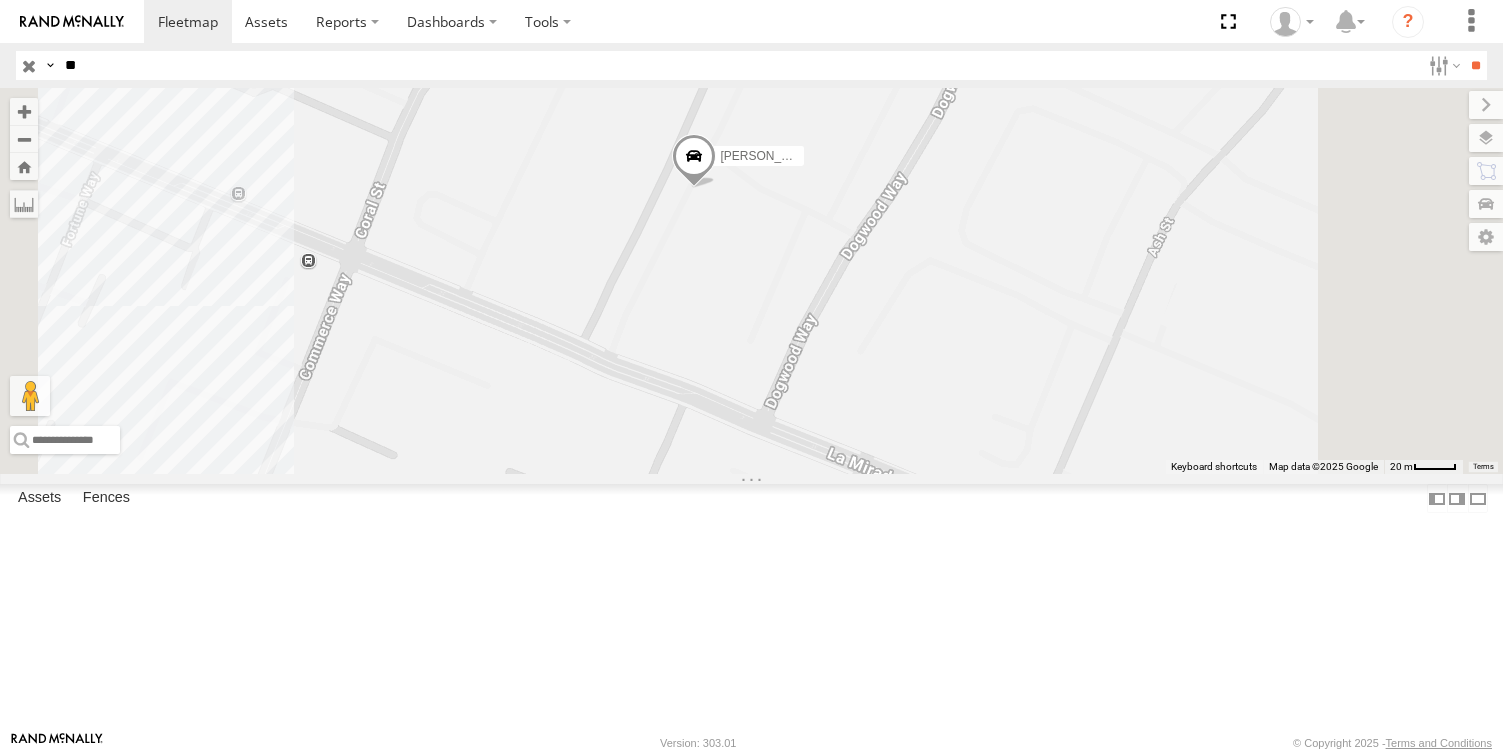 drag, startPoint x: 947, startPoint y: 421, endPoint x: 947, endPoint y: 441, distance: 20 